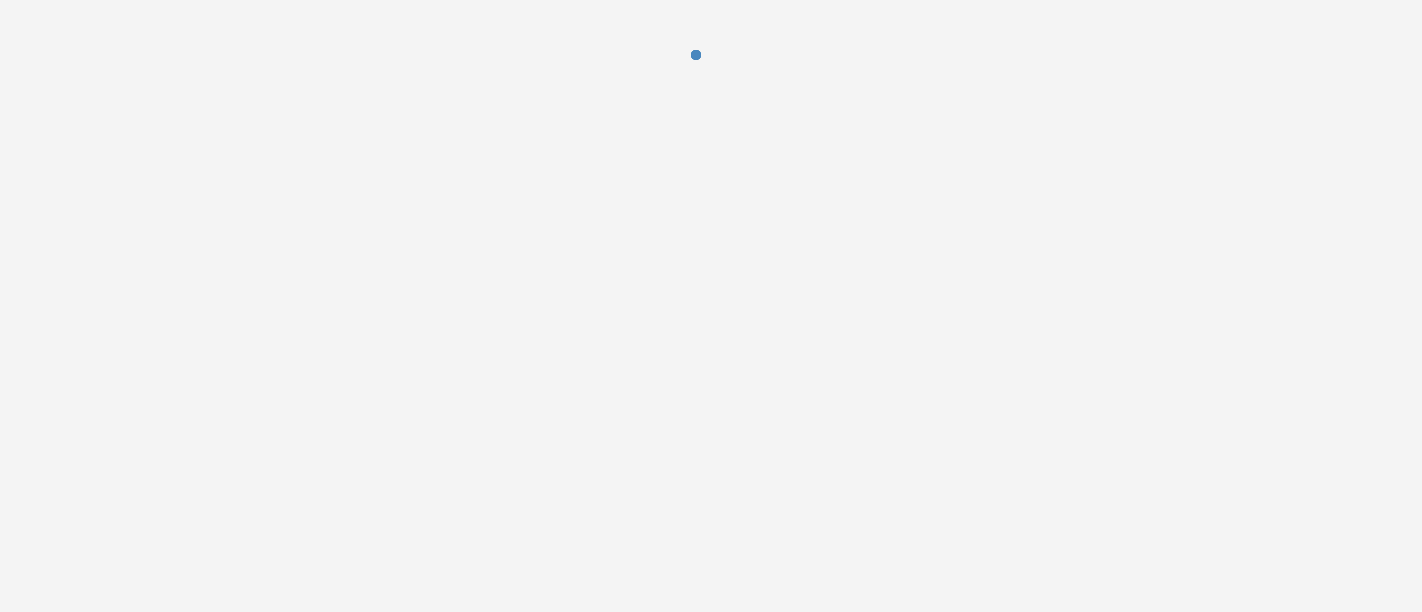 scroll, scrollTop: 0, scrollLeft: 0, axis: both 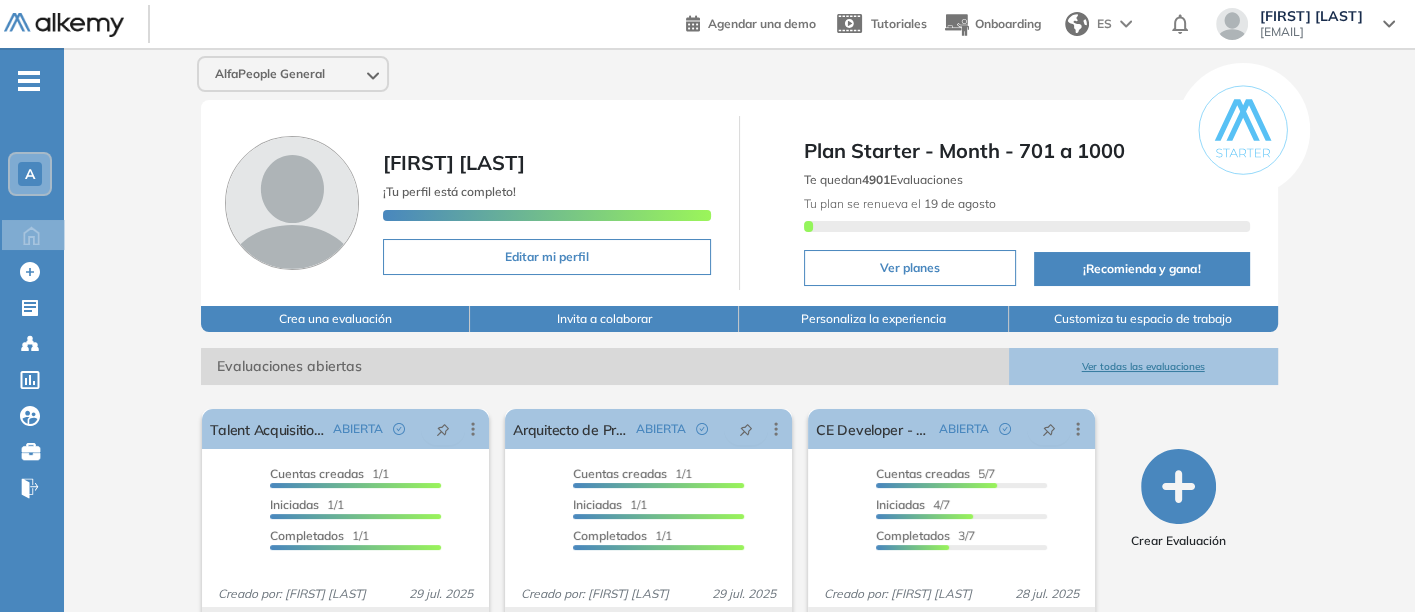 click on "Ver todas las evaluaciones" at bounding box center [1143, 366] 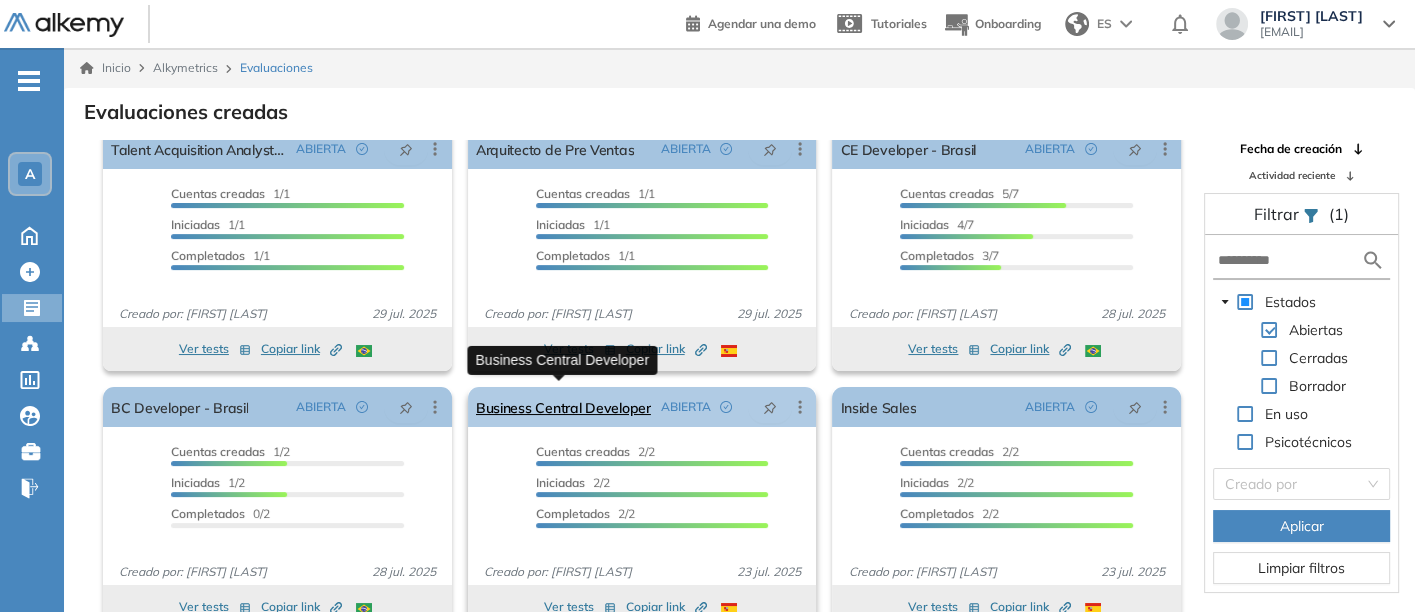 scroll, scrollTop: 25, scrollLeft: 0, axis: vertical 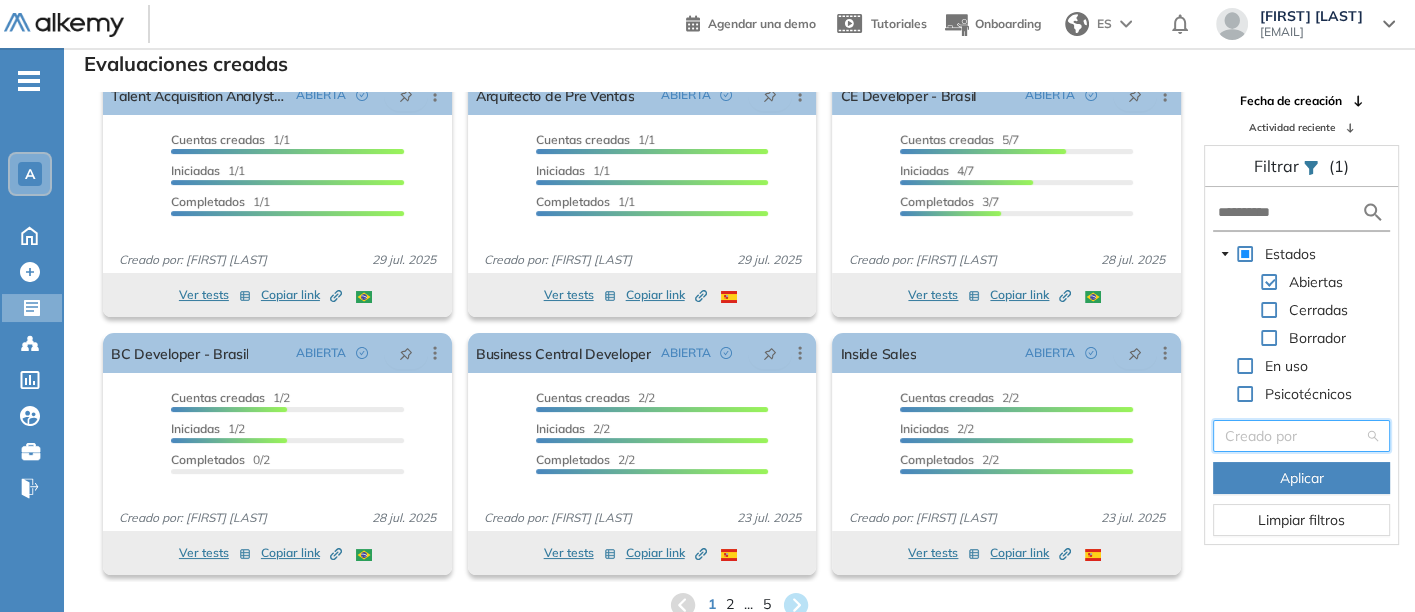 click at bounding box center (1294, 436) 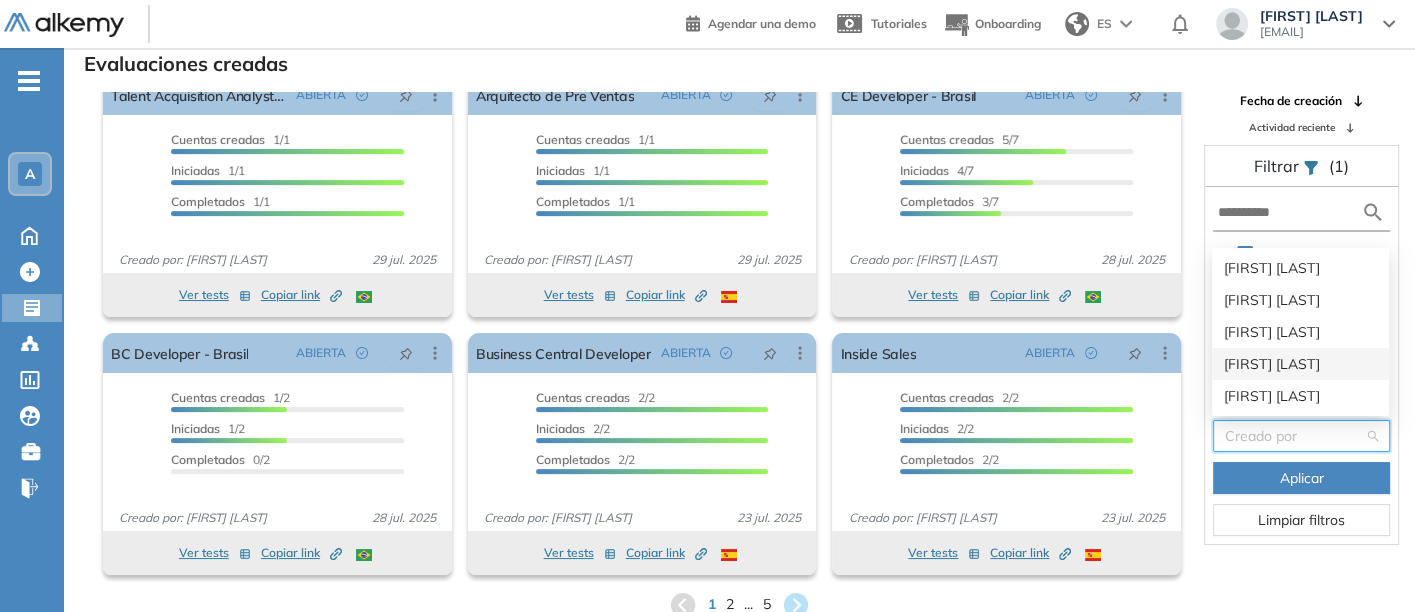 click on "[FIRST] [LAST]" at bounding box center (1300, 364) 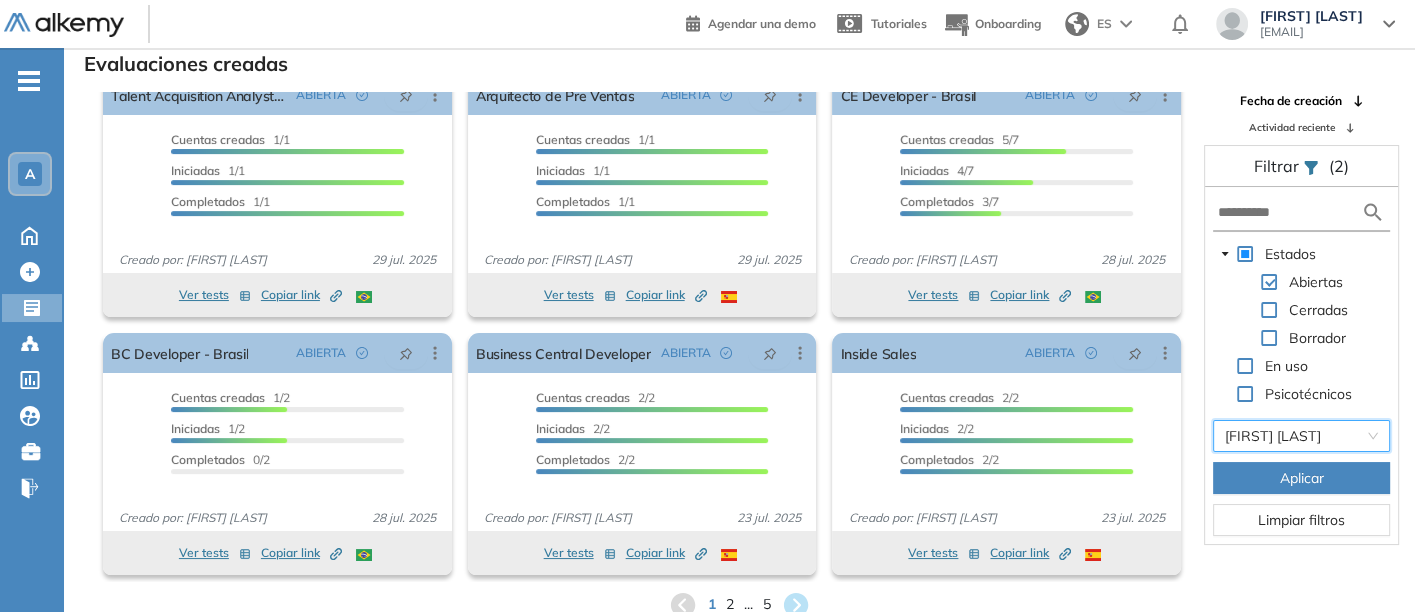 click on "Aplicar" at bounding box center [1302, 478] 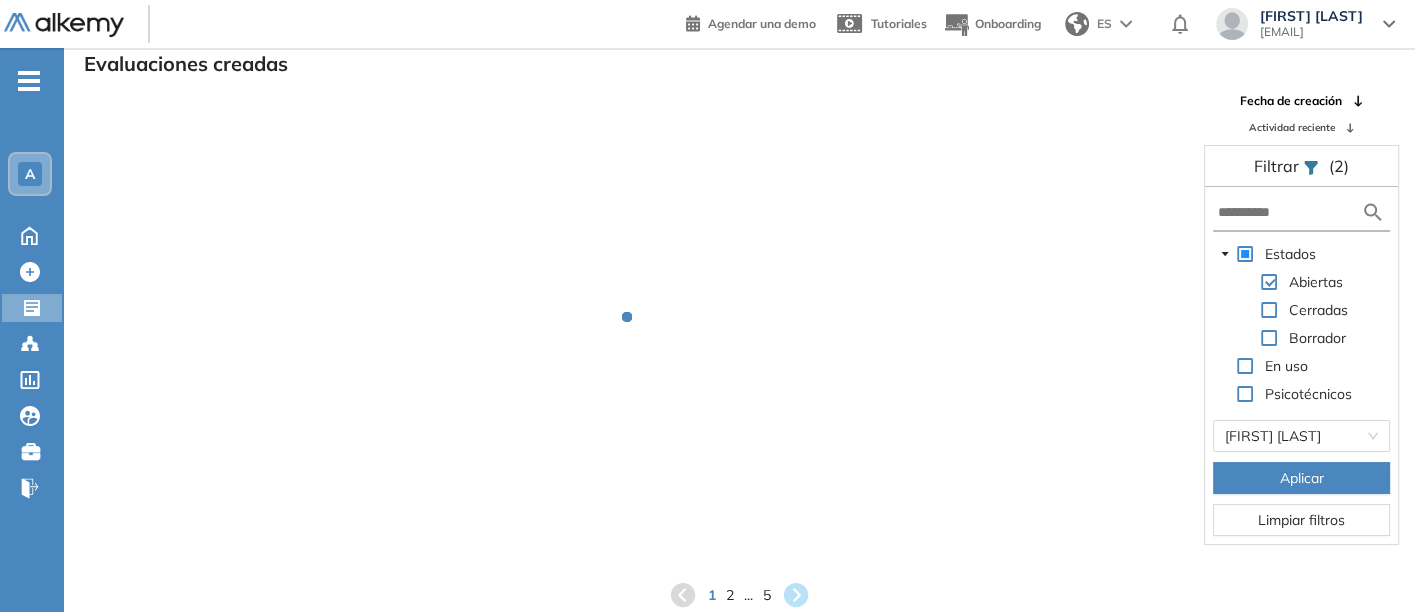 scroll, scrollTop: 0, scrollLeft: 0, axis: both 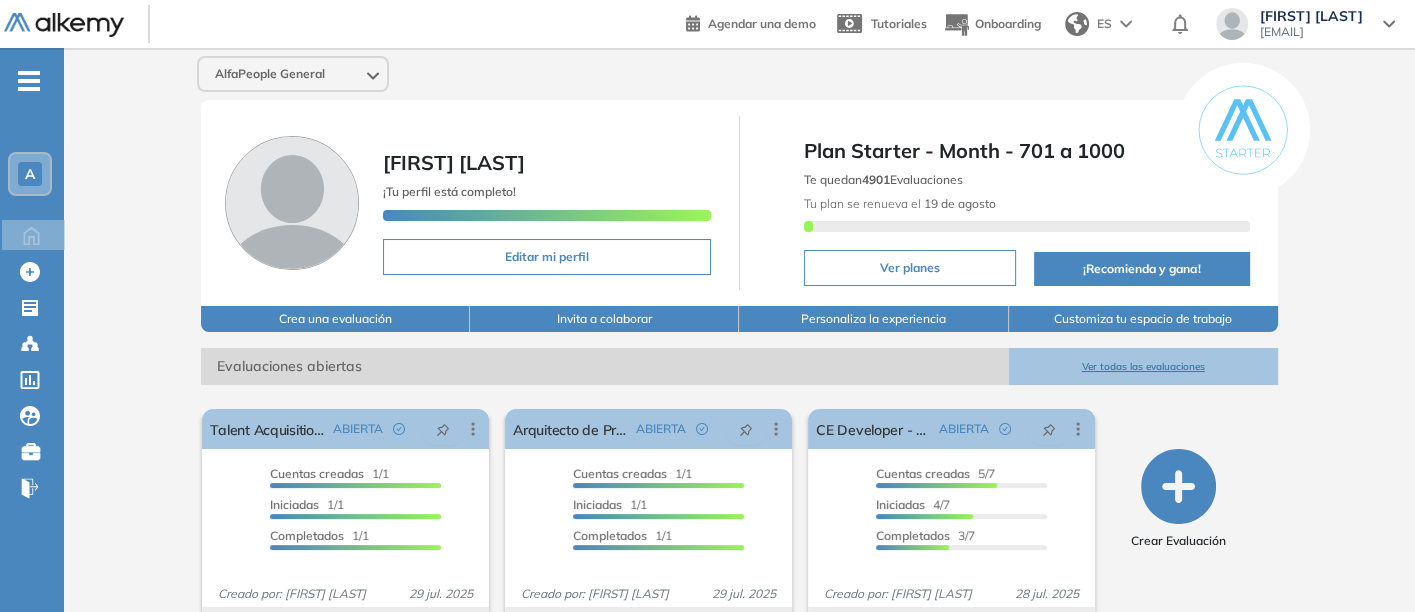 click on "Ver todas las evaluaciones" at bounding box center [1143, 366] 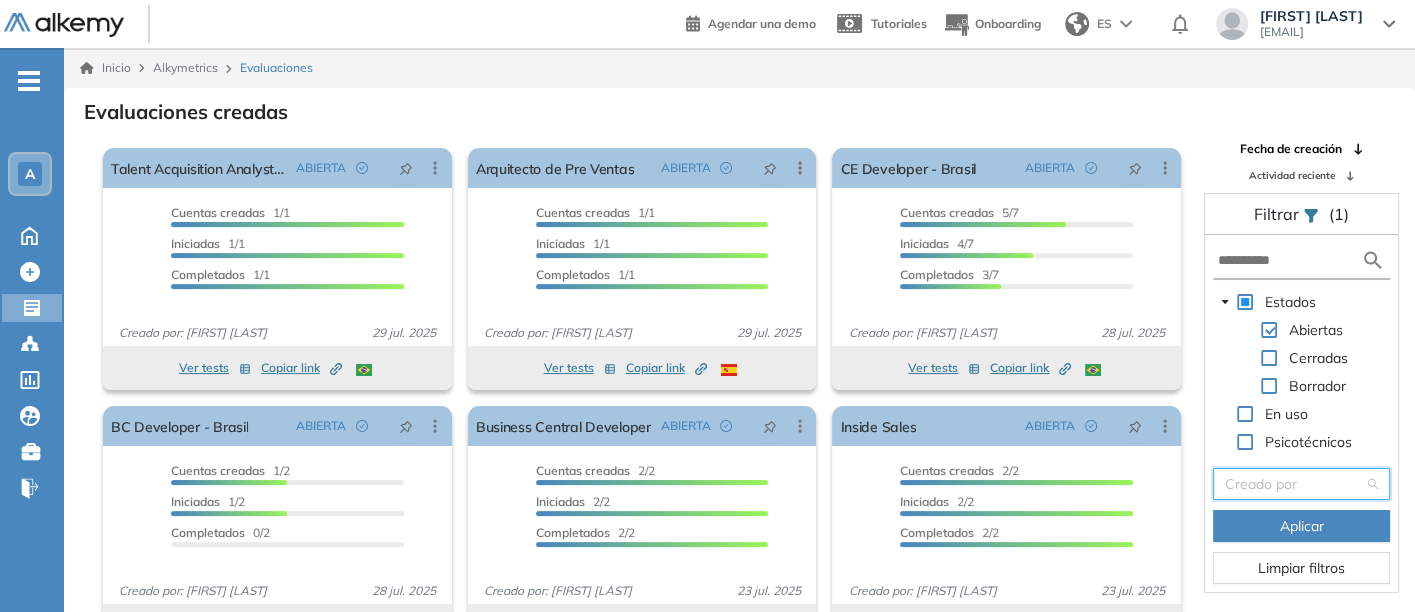 click at bounding box center (1294, 484) 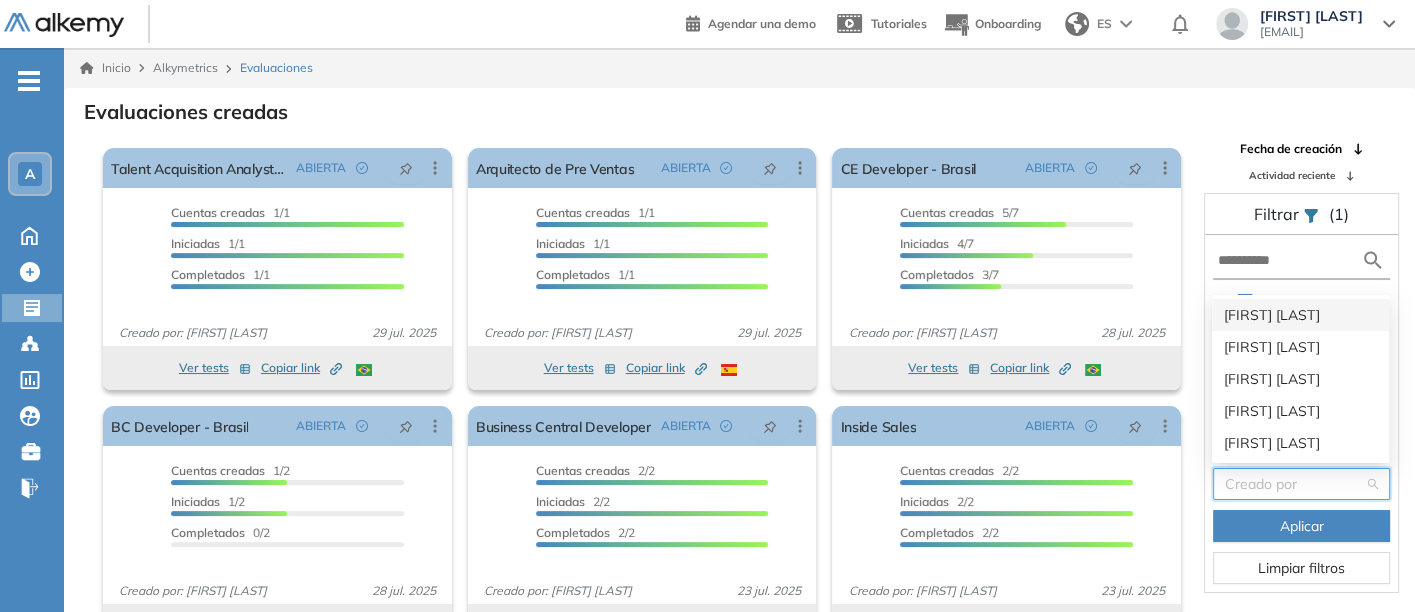click on "[FIRST] [LAST]" at bounding box center [1300, 315] 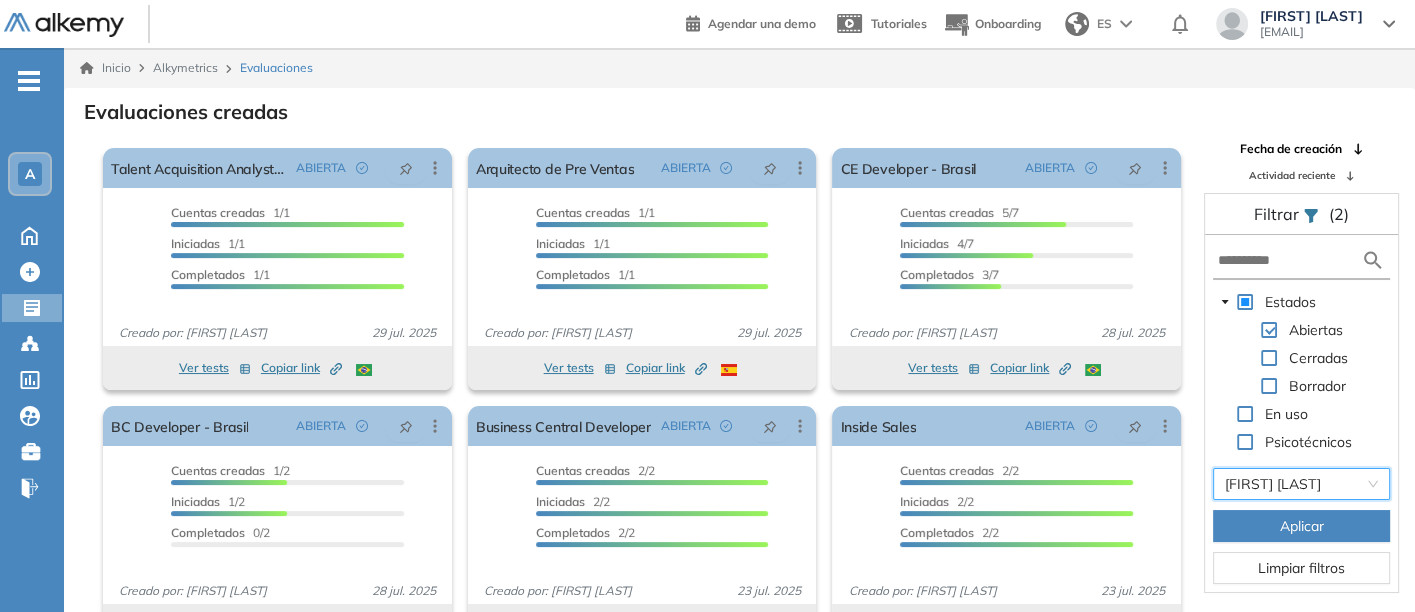 click on "Aplicar" at bounding box center (1301, 526) 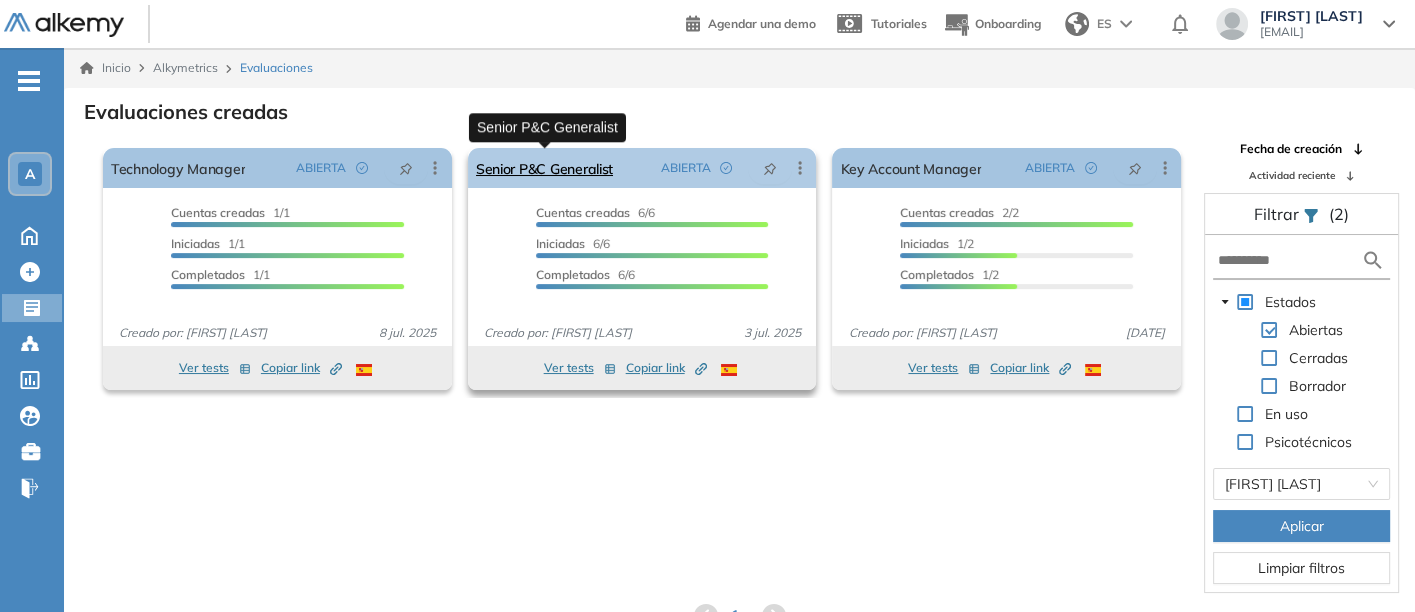 click on "Senior P&C Generalist" at bounding box center [544, 168] 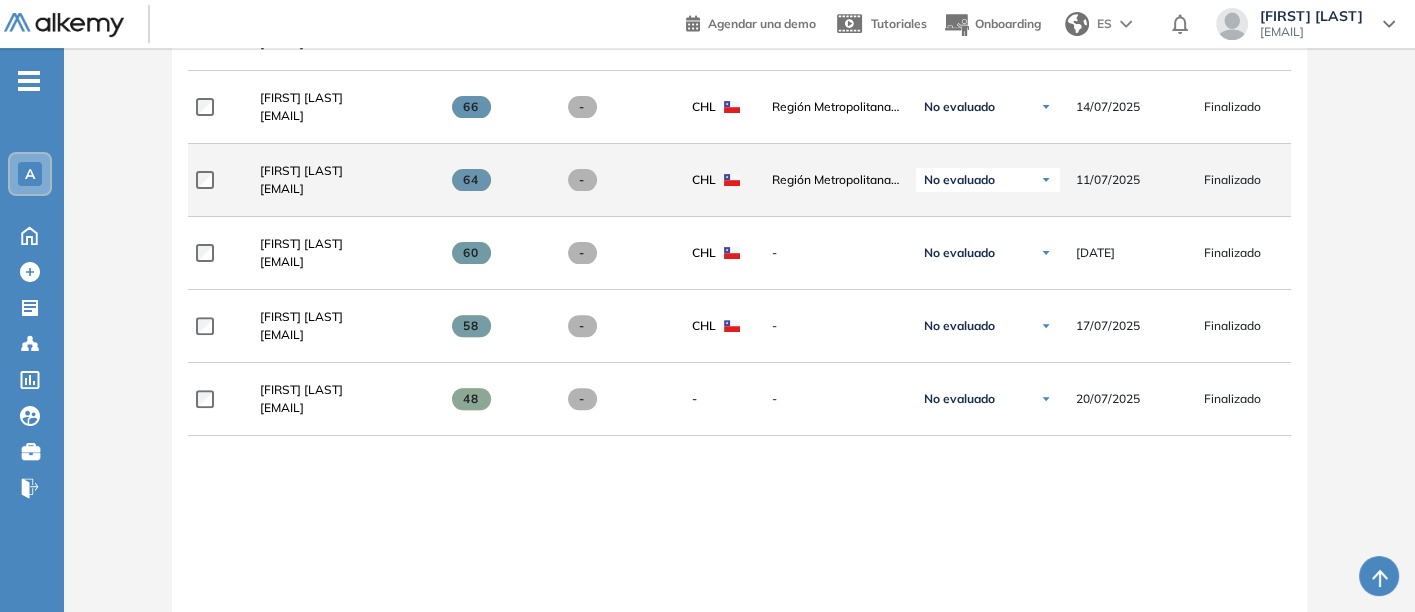 scroll, scrollTop: 666, scrollLeft: 0, axis: vertical 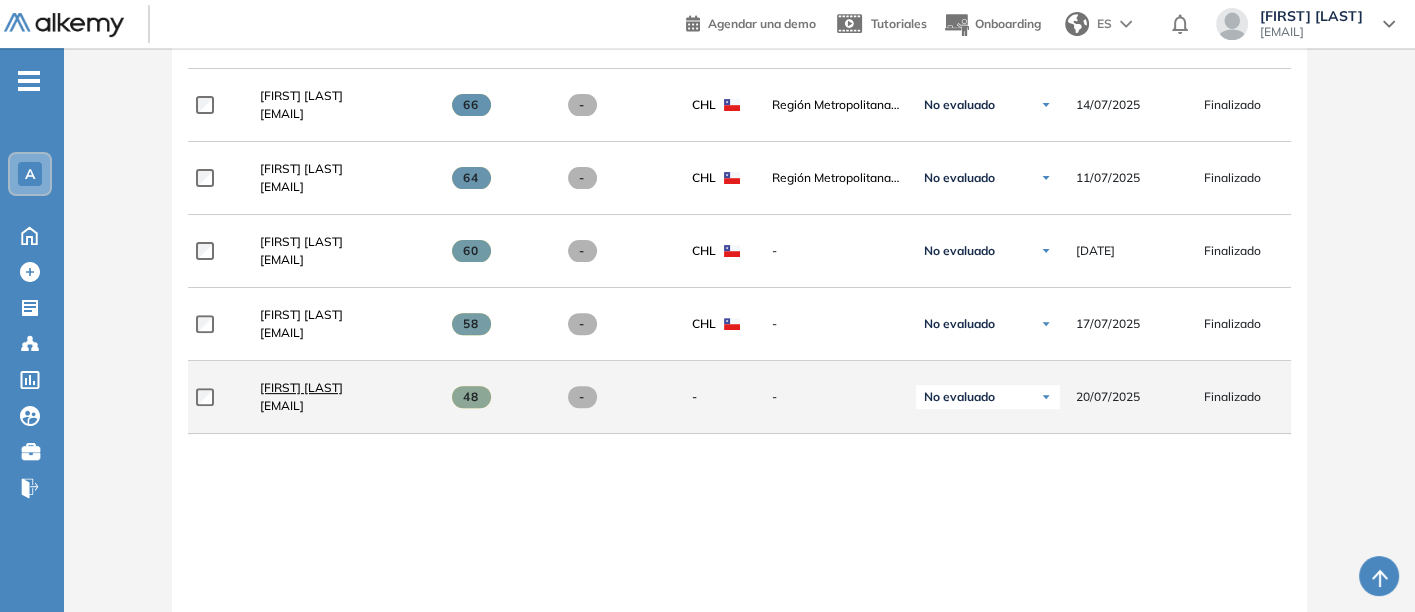 click on "[FIRST] [LAST]" at bounding box center (301, 387) 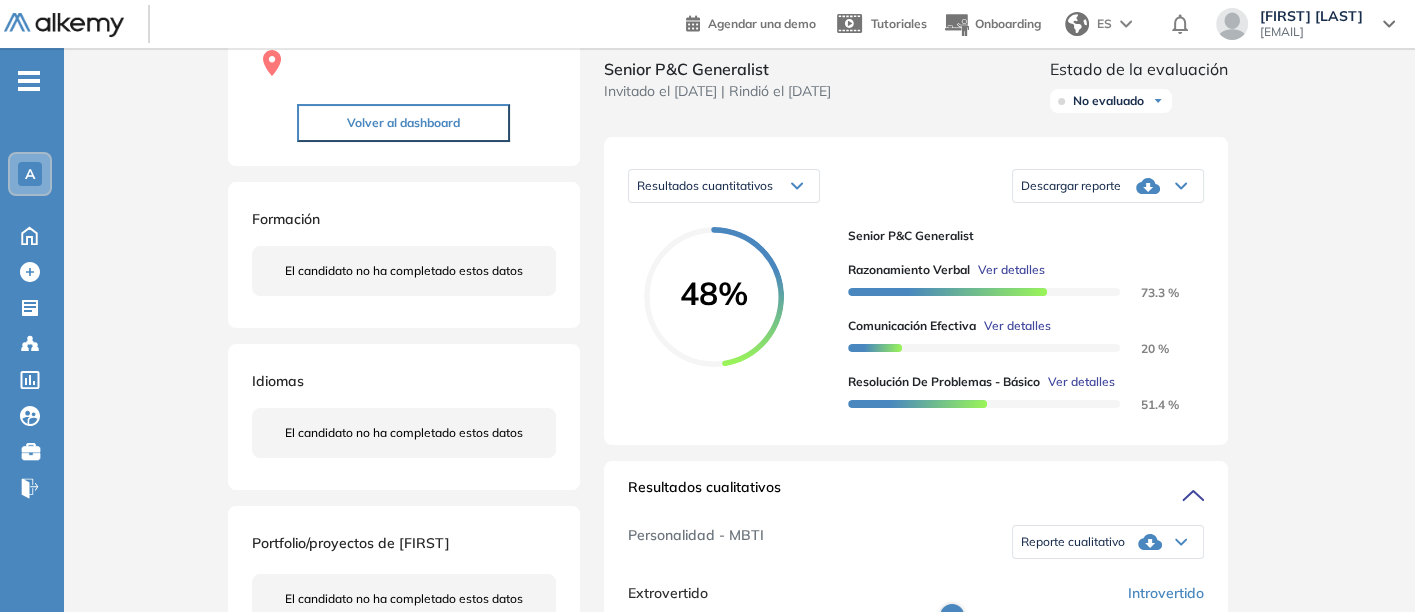 scroll, scrollTop: 333, scrollLeft: 0, axis: vertical 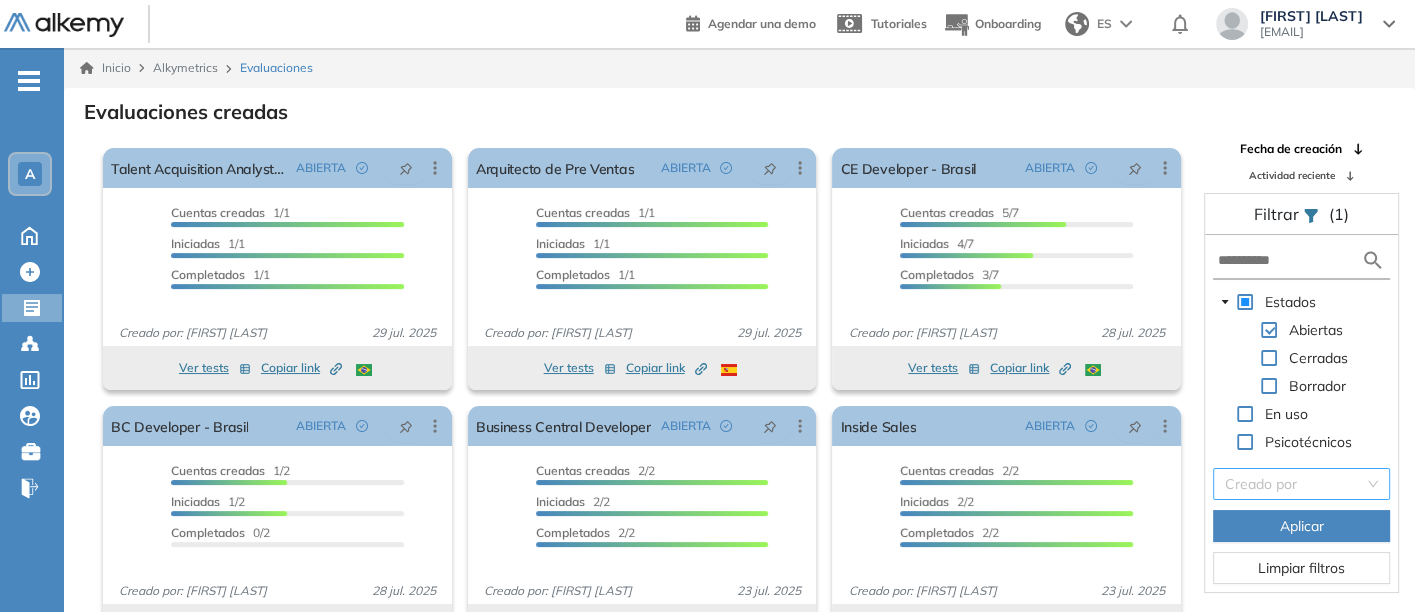 click at bounding box center (1294, 484) 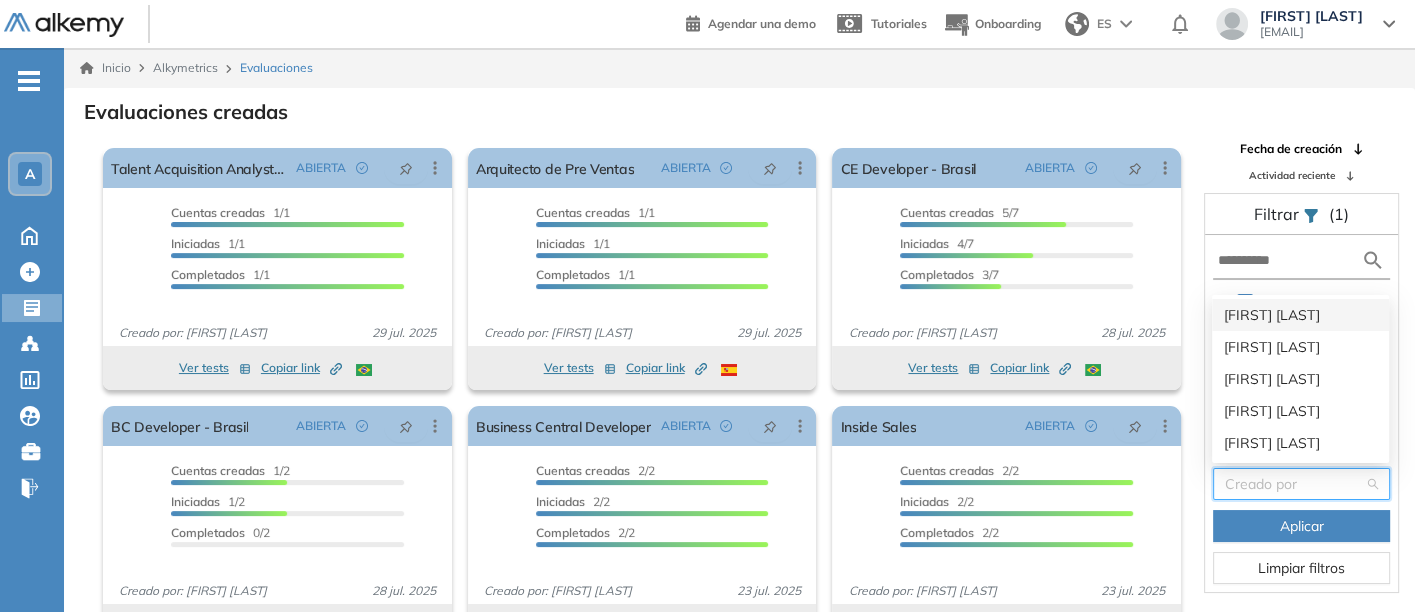 click on "[FIRST] [LAST]" at bounding box center [1300, 315] 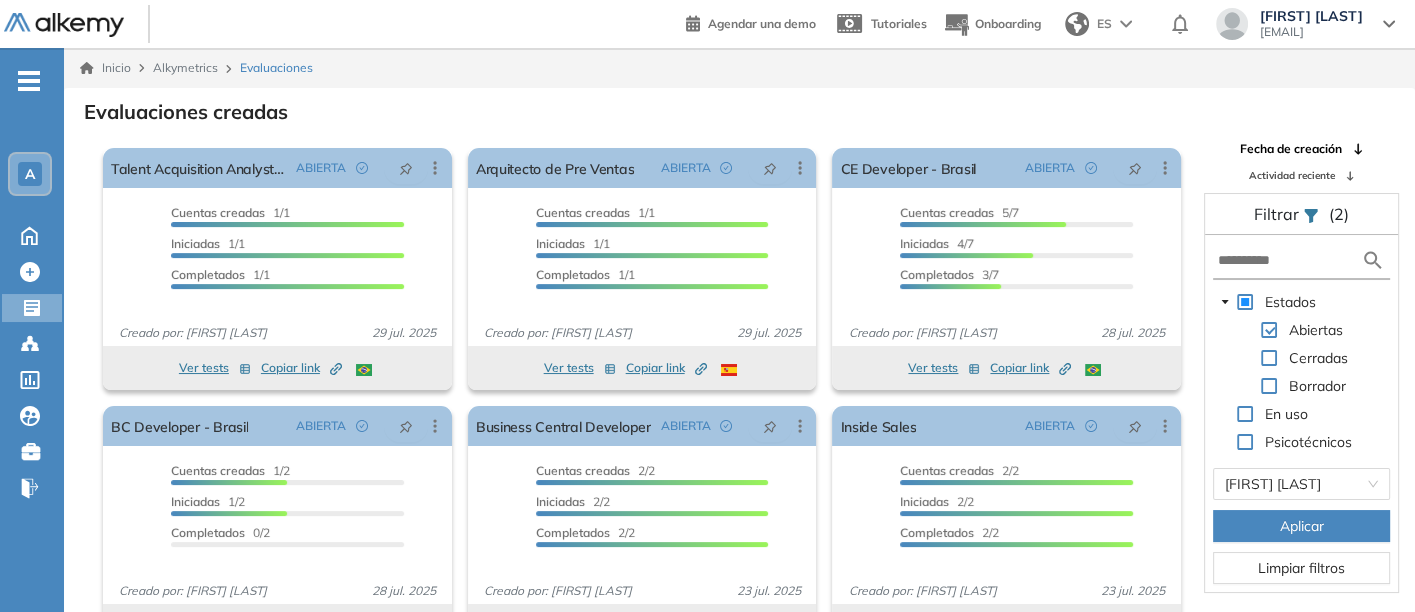 click on "Aplicar" at bounding box center [1301, 526] 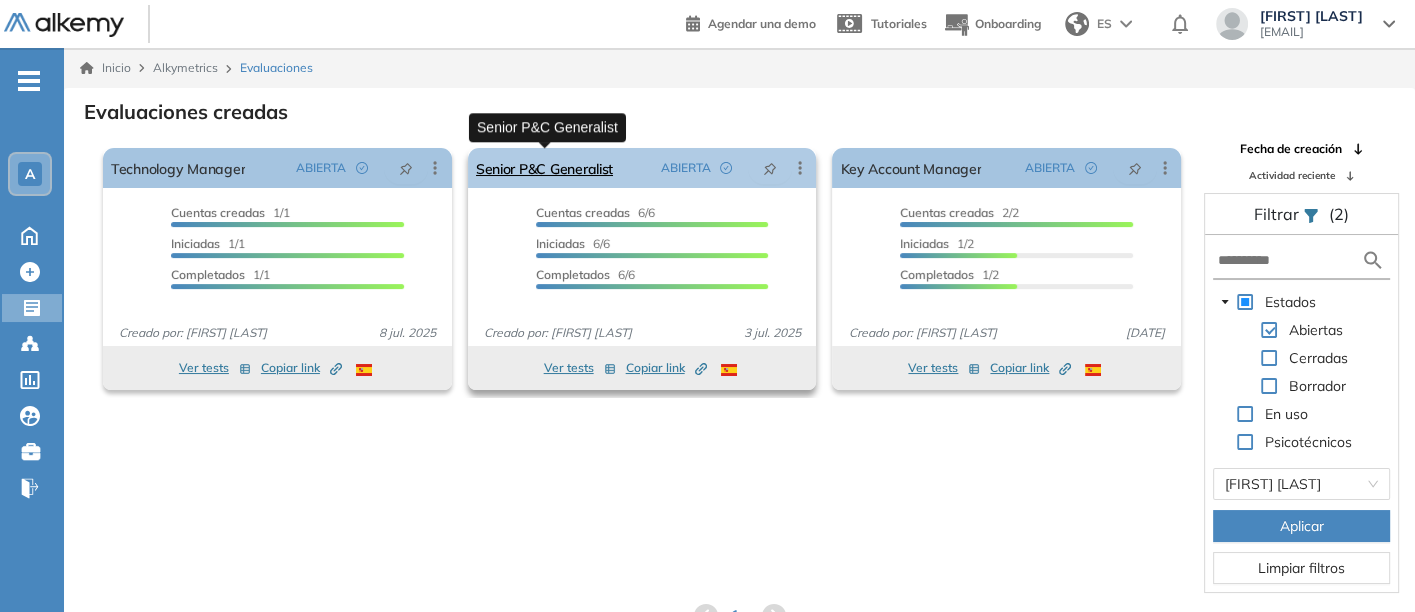 click on "Senior P&C Generalist" at bounding box center (544, 168) 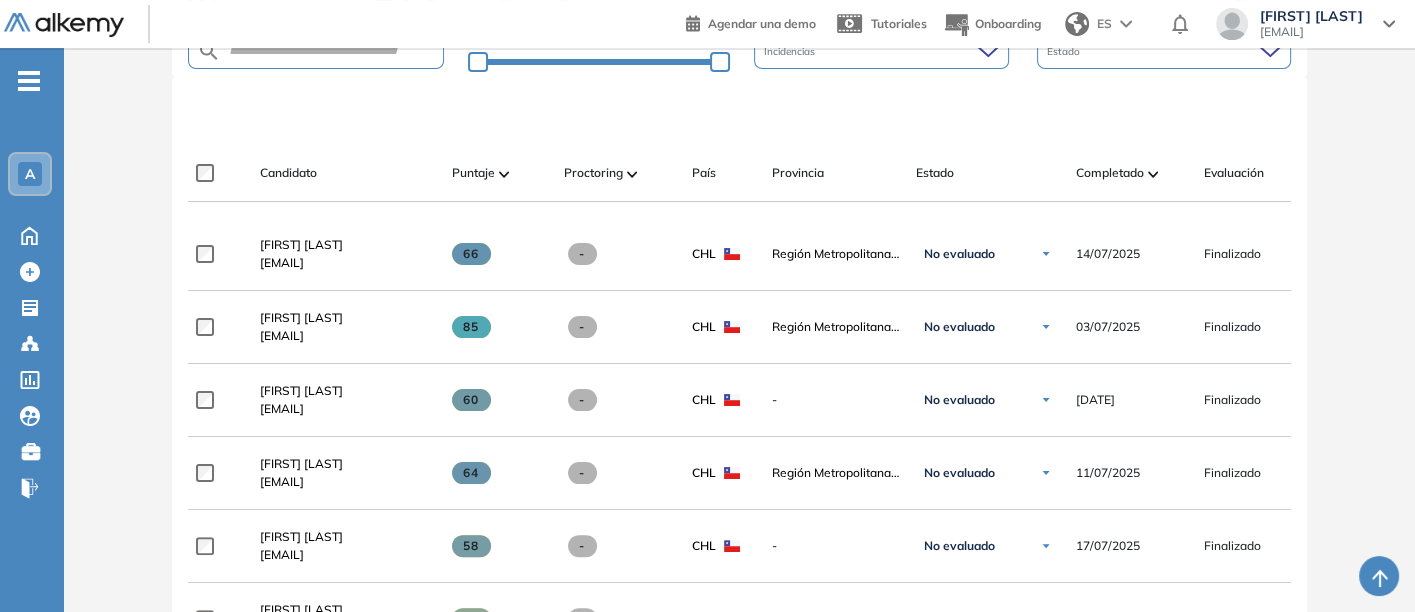 scroll, scrollTop: 555, scrollLeft: 0, axis: vertical 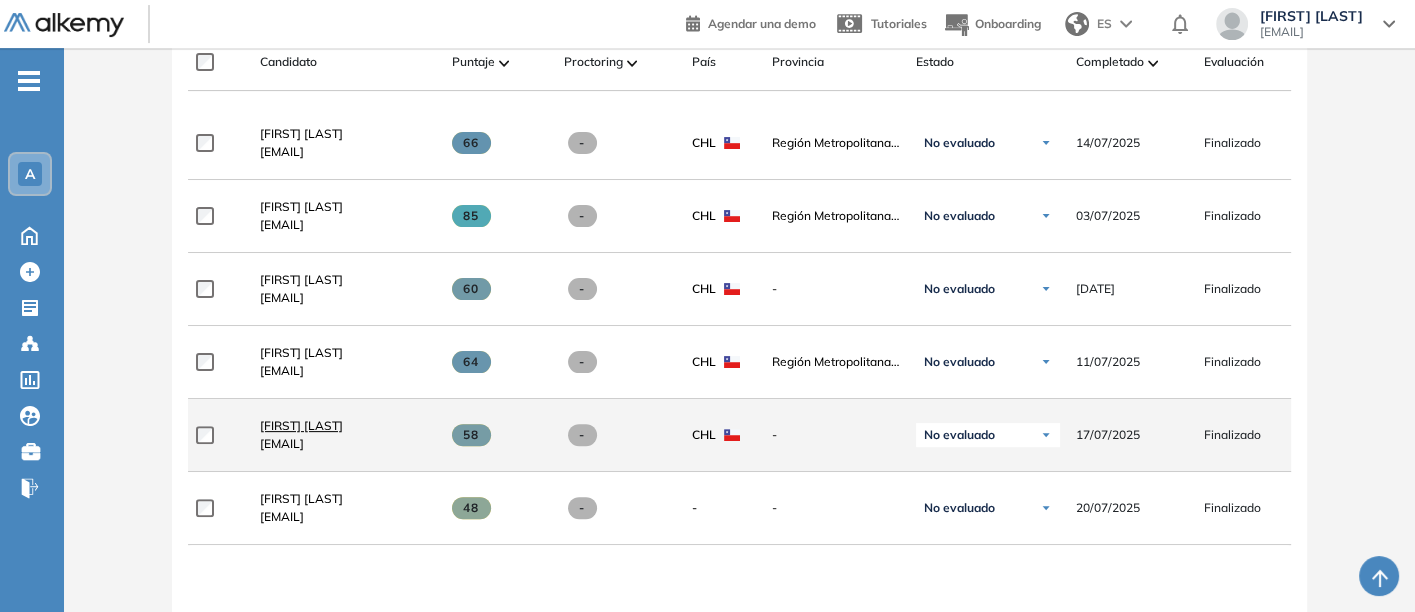 click on "[FIRST] [LAST]" at bounding box center (301, 425) 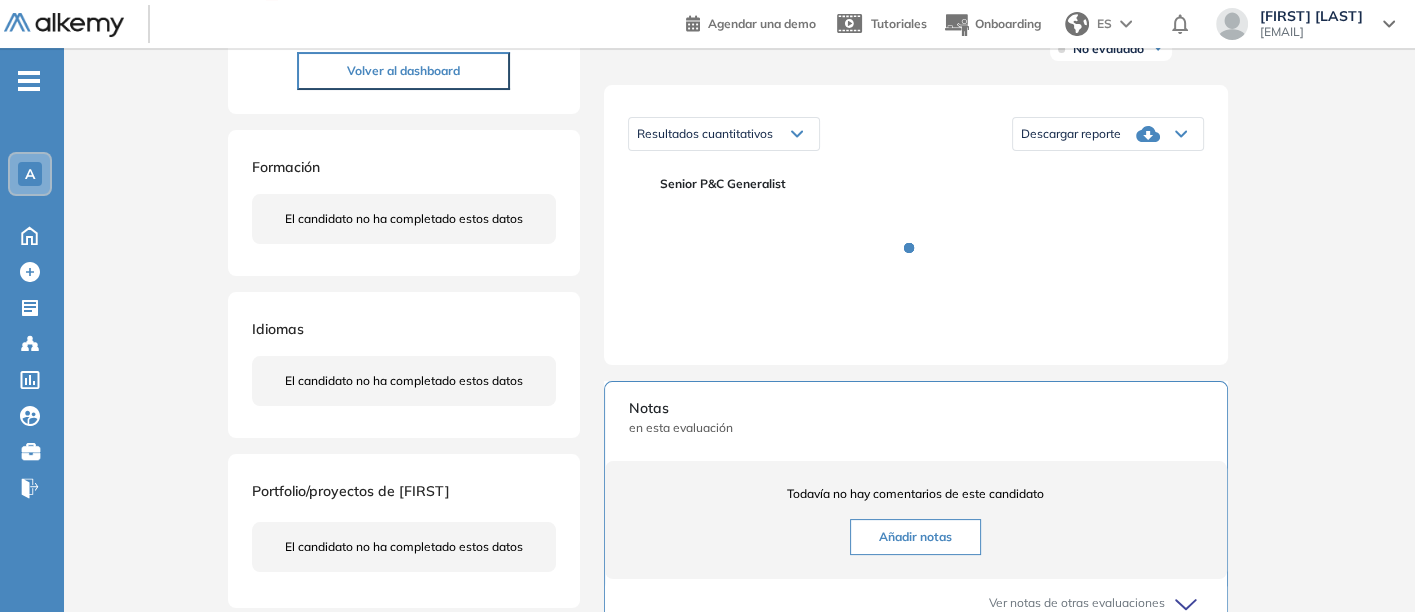 scroll, scrollTop: 333, scrollLeft: 0, axis: vertical 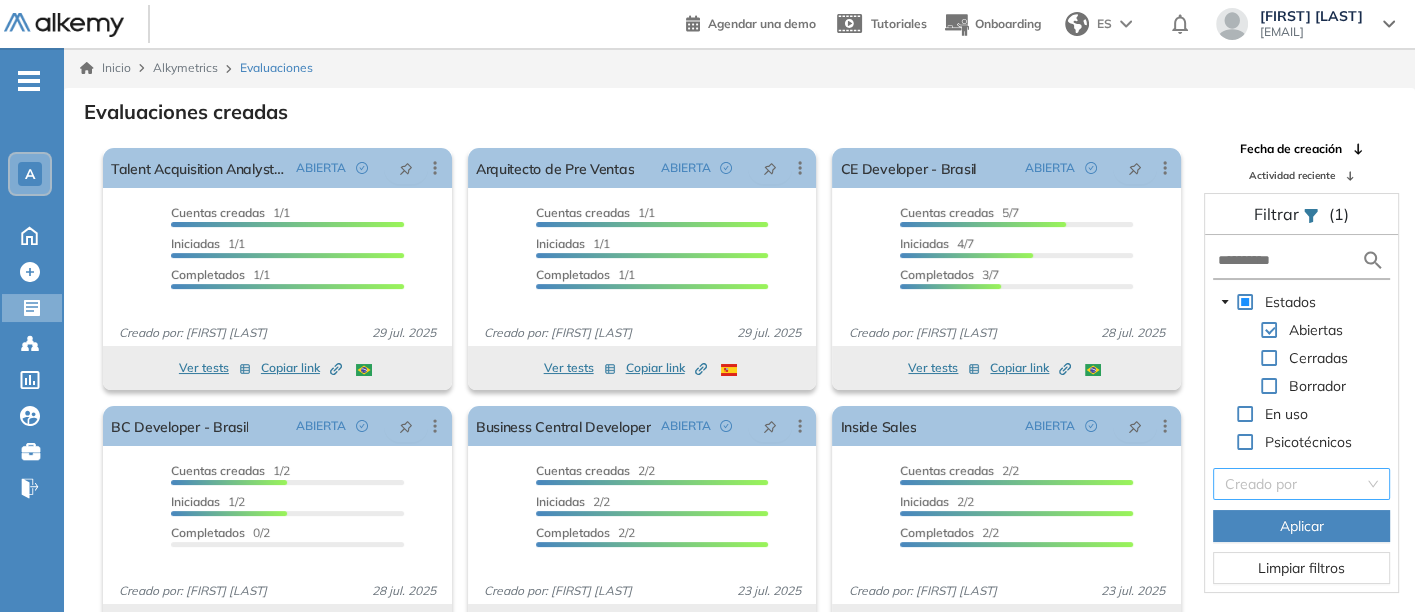 click at bounding box center [1294, 484] 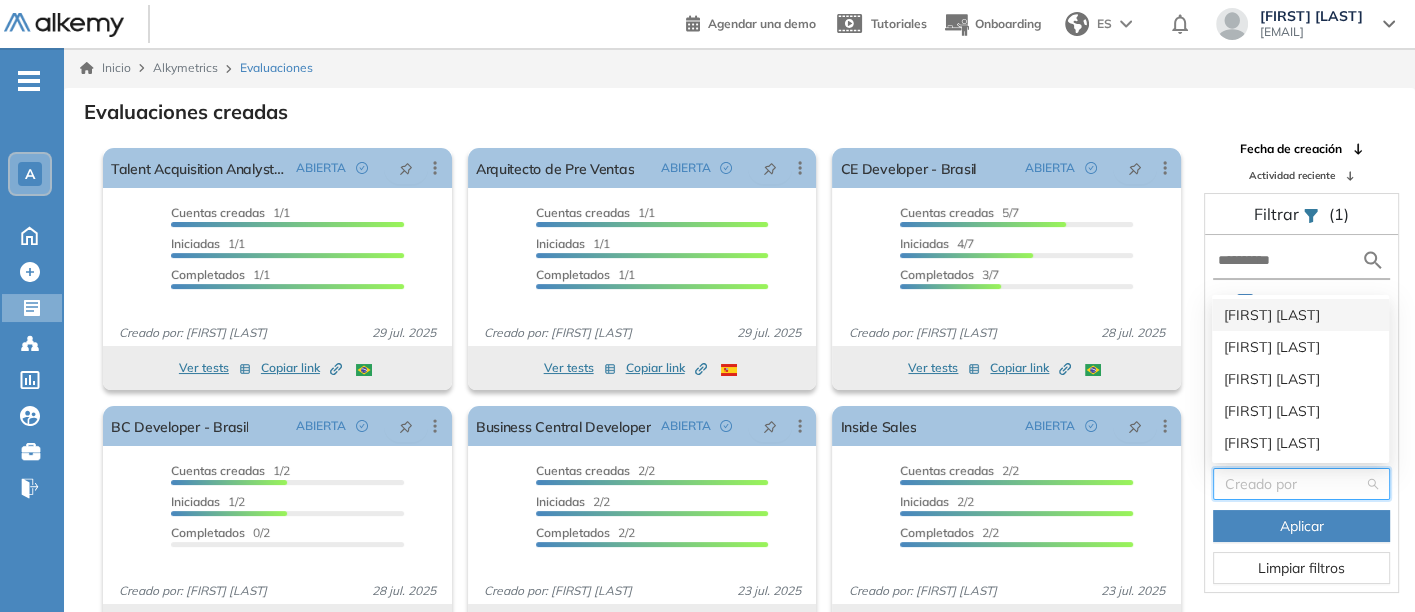 click on "[FIRST] [LAST]" at bounding box center (1300, 315) 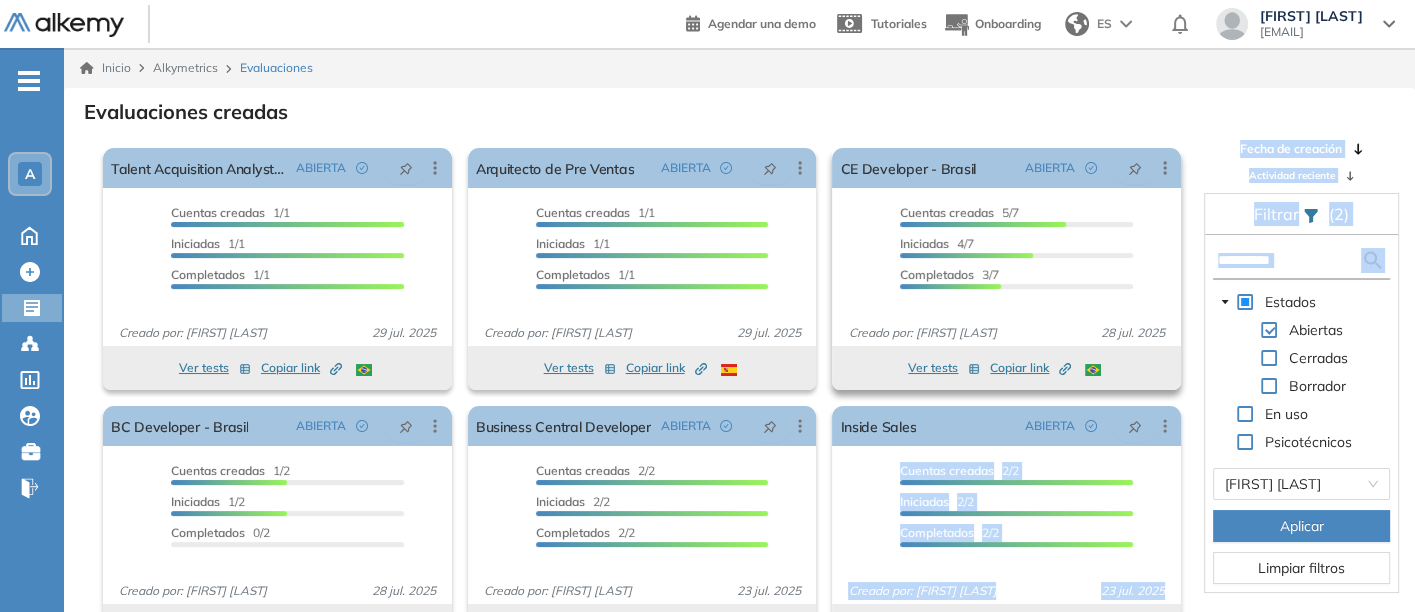 drag, startPoint x: 1212, startPoint y: 475, endPoint x: 1089, endPoint y: 378, distance: 156.6461 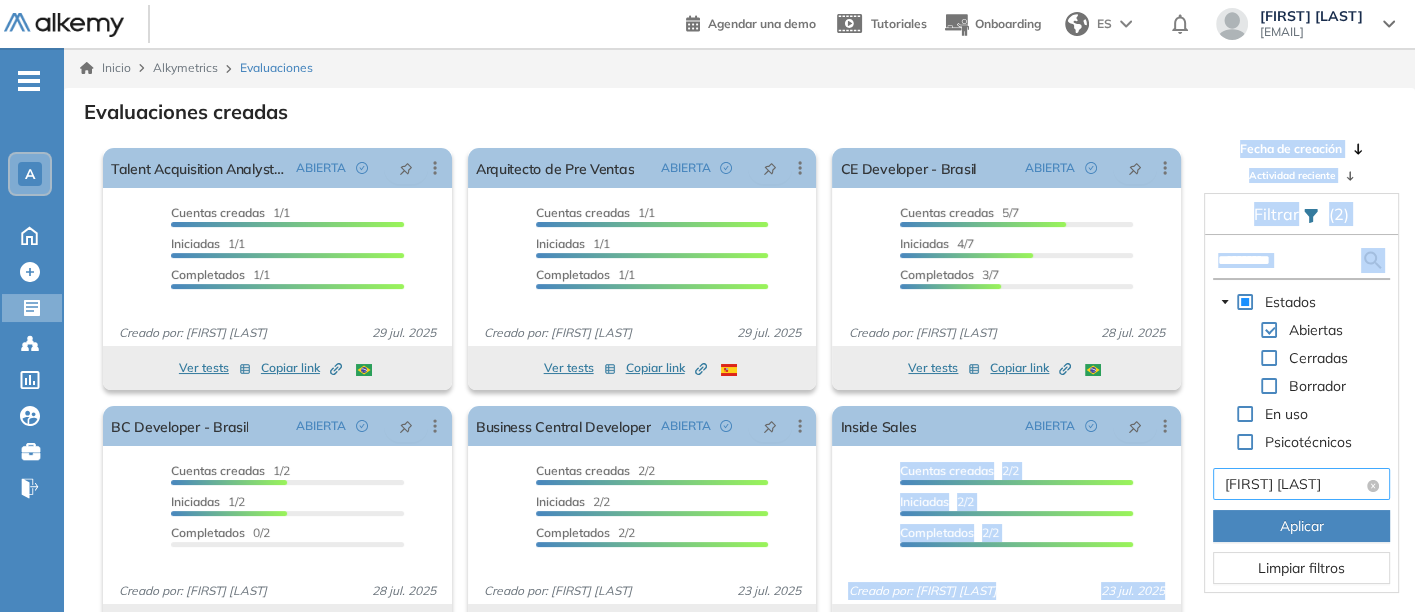 click on "[FIRST] [LAST]" at bounding box center (1301, 484) 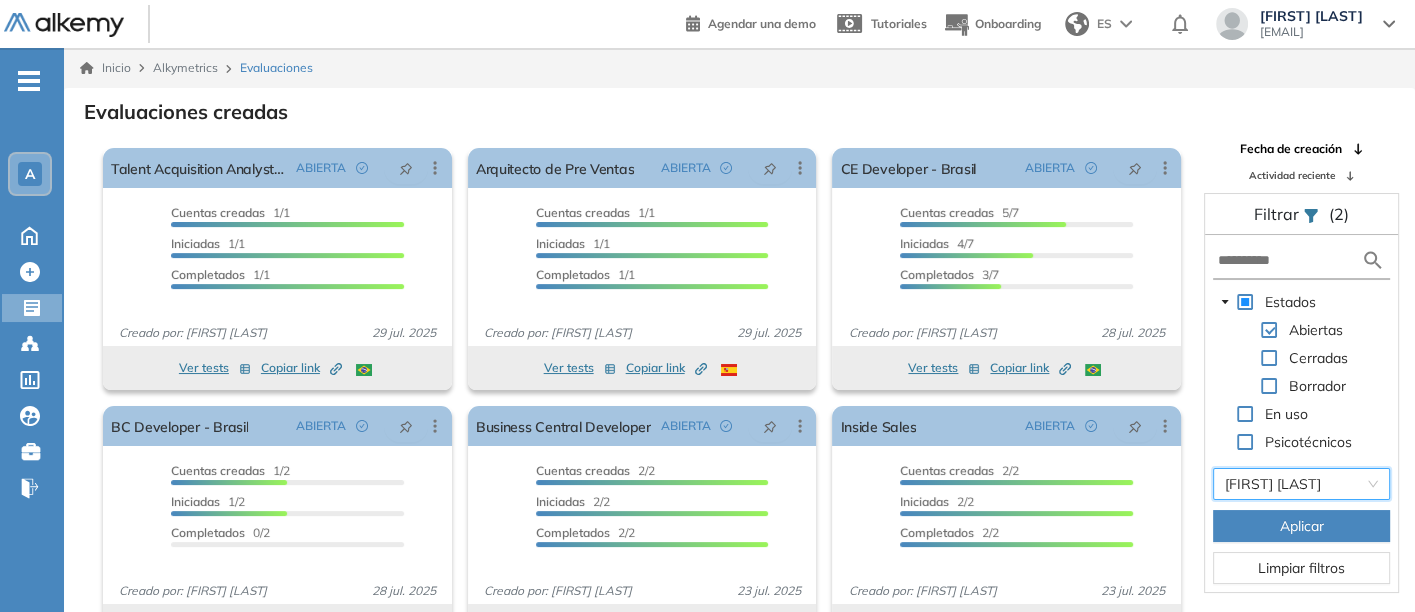 click on "Aplicar" at bounding box center [1301, 526] 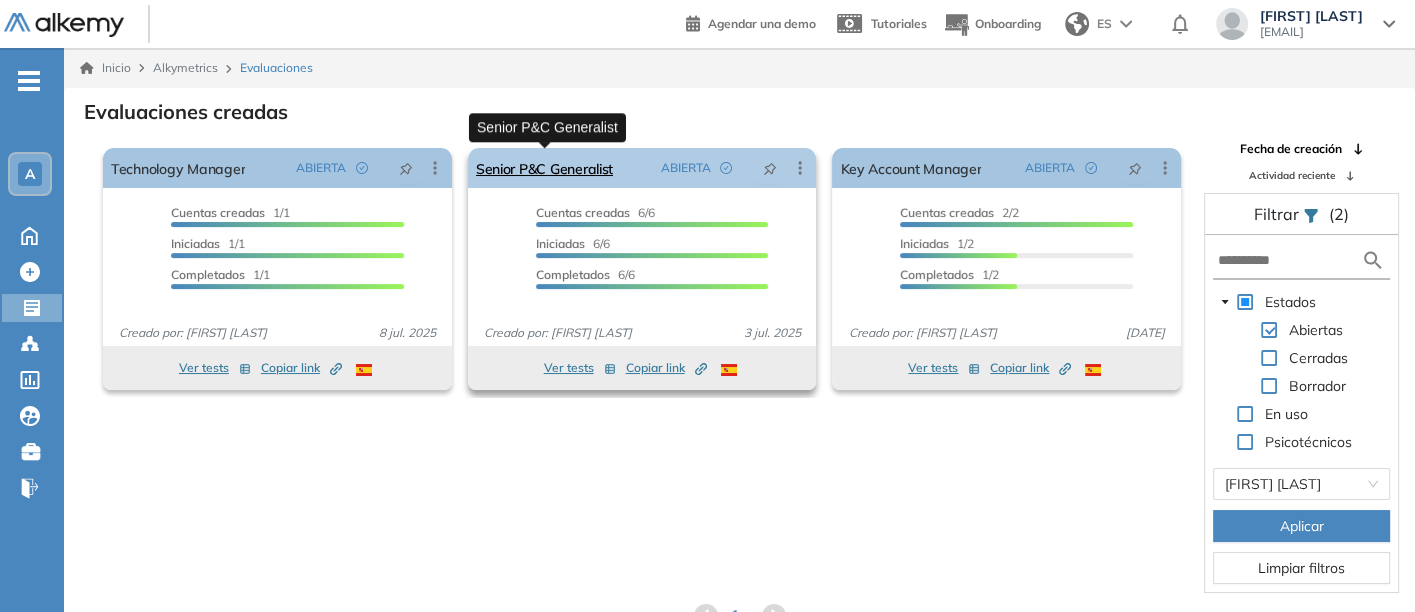 click on "Senior P&C Generalist" at bounding box center [544, 168] 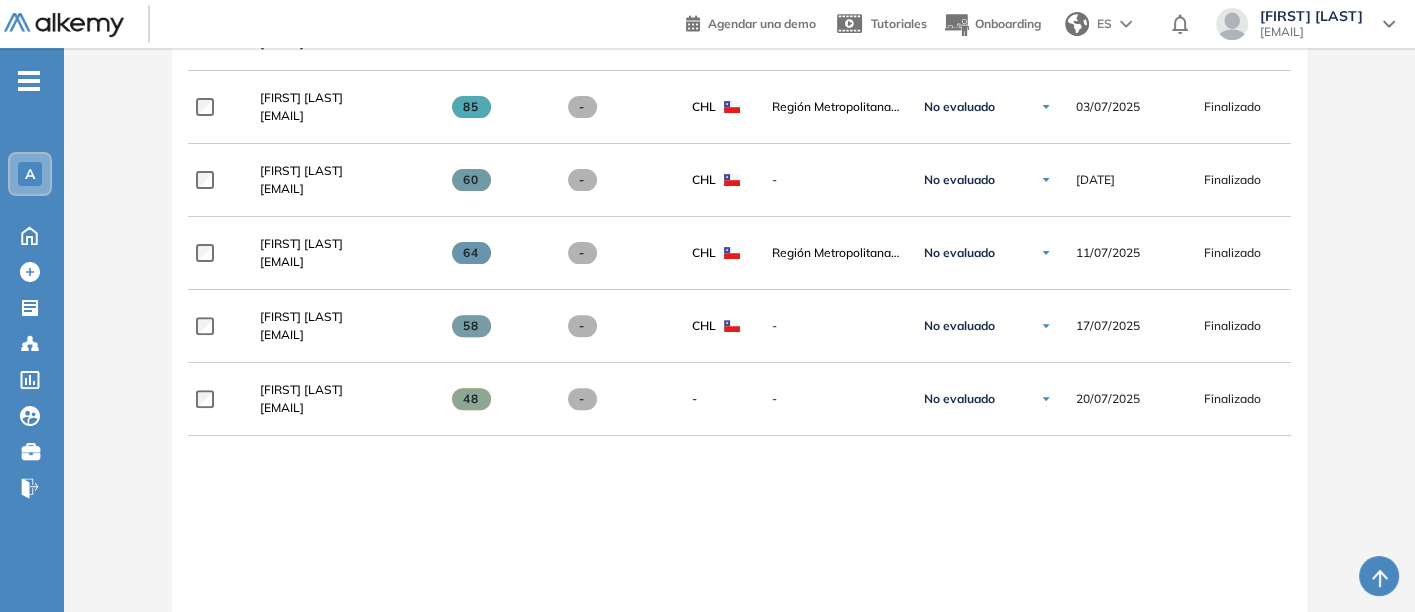 scroll, scrollTop: 666, scrollLeft: 0, axis: vertical 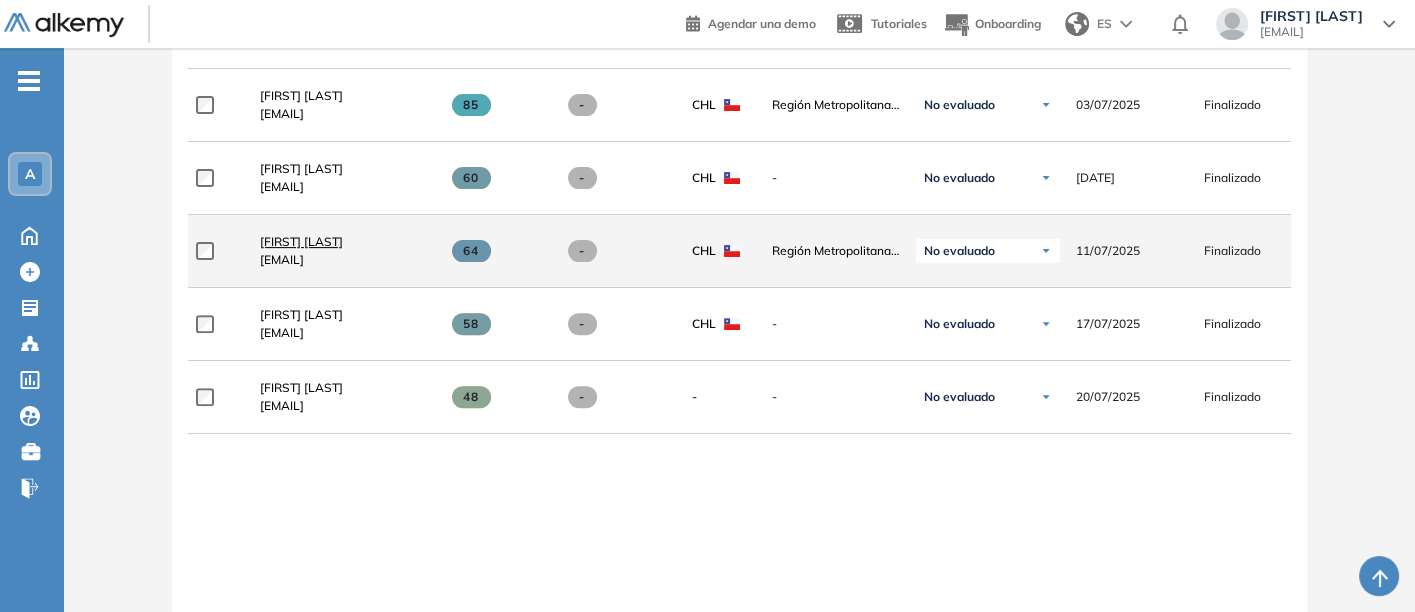 click on "[FIRST] [LAST]" at bounding box center (301, 241) 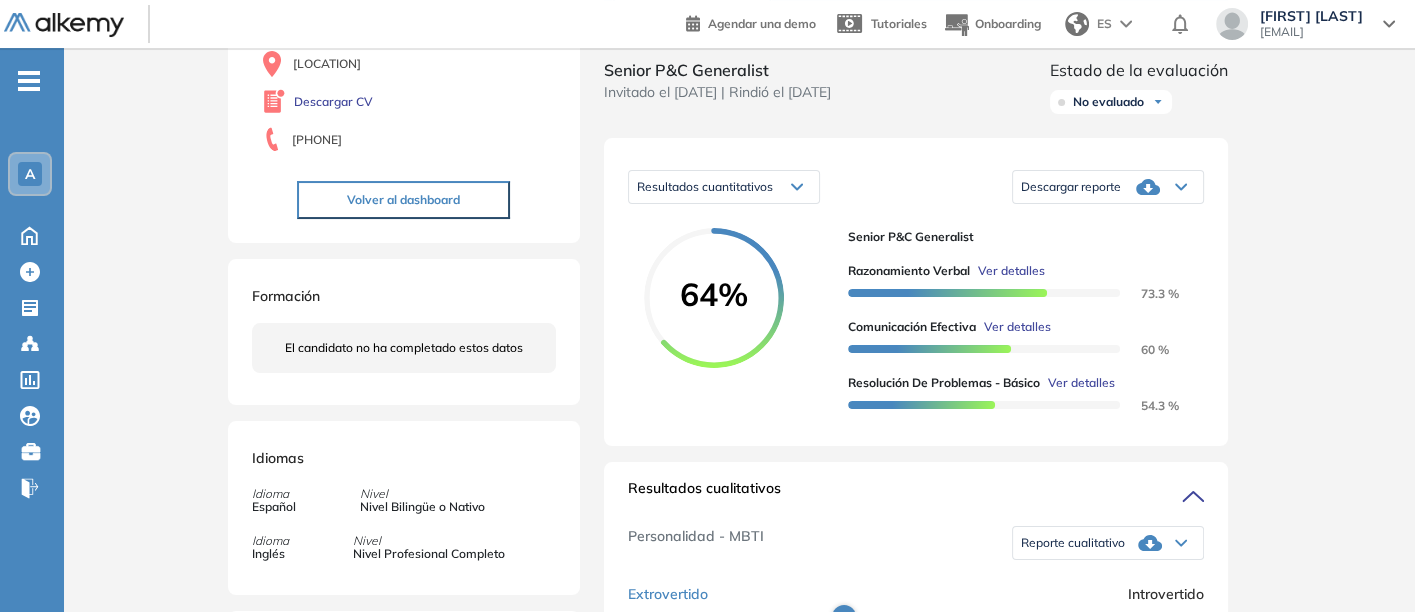 scroll, scrollTop: 222, scrollLeft: 0, axis: vertical 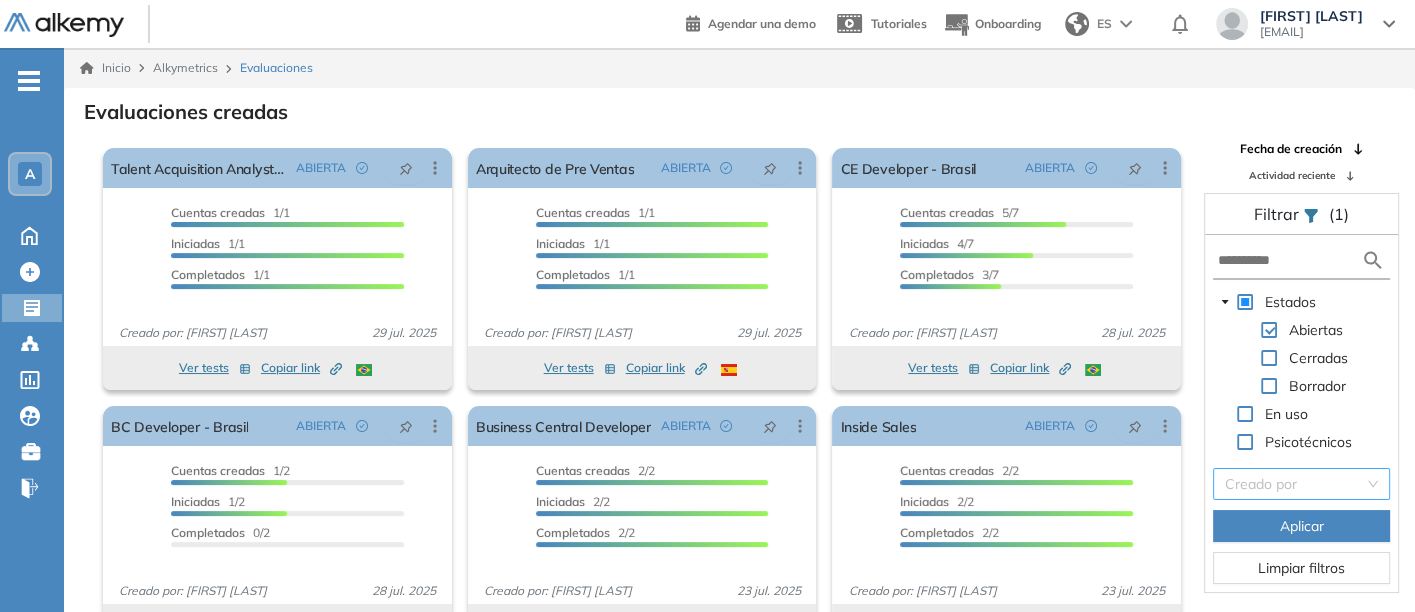 click at bounding box center [1294, 484] 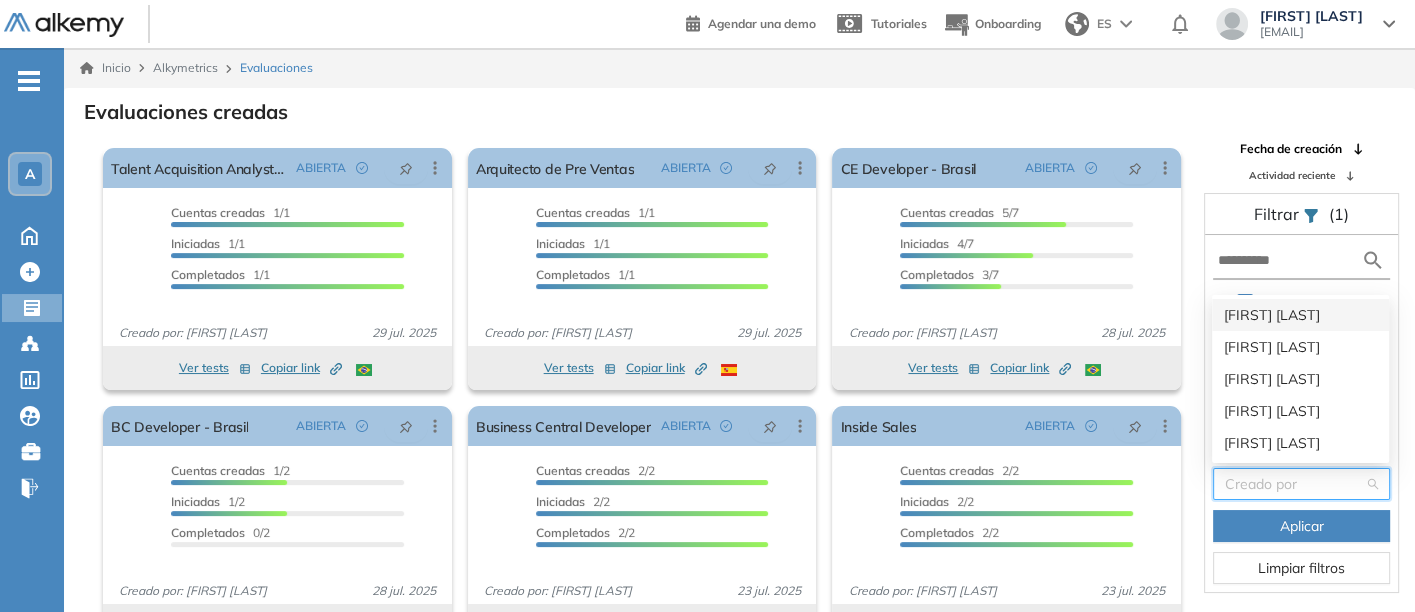 click on "[FIRST] [LAST]" at bounding box center [1300, 315] 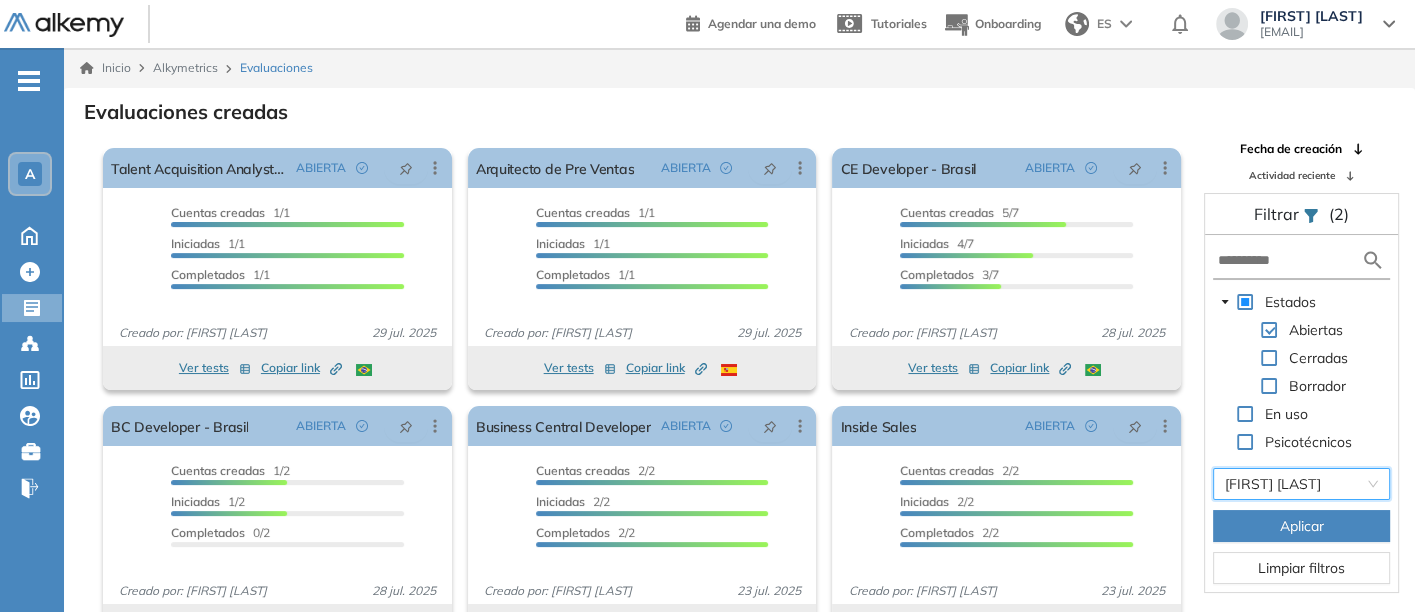 click on "Aplicar" at bounding box center [1302, 526] 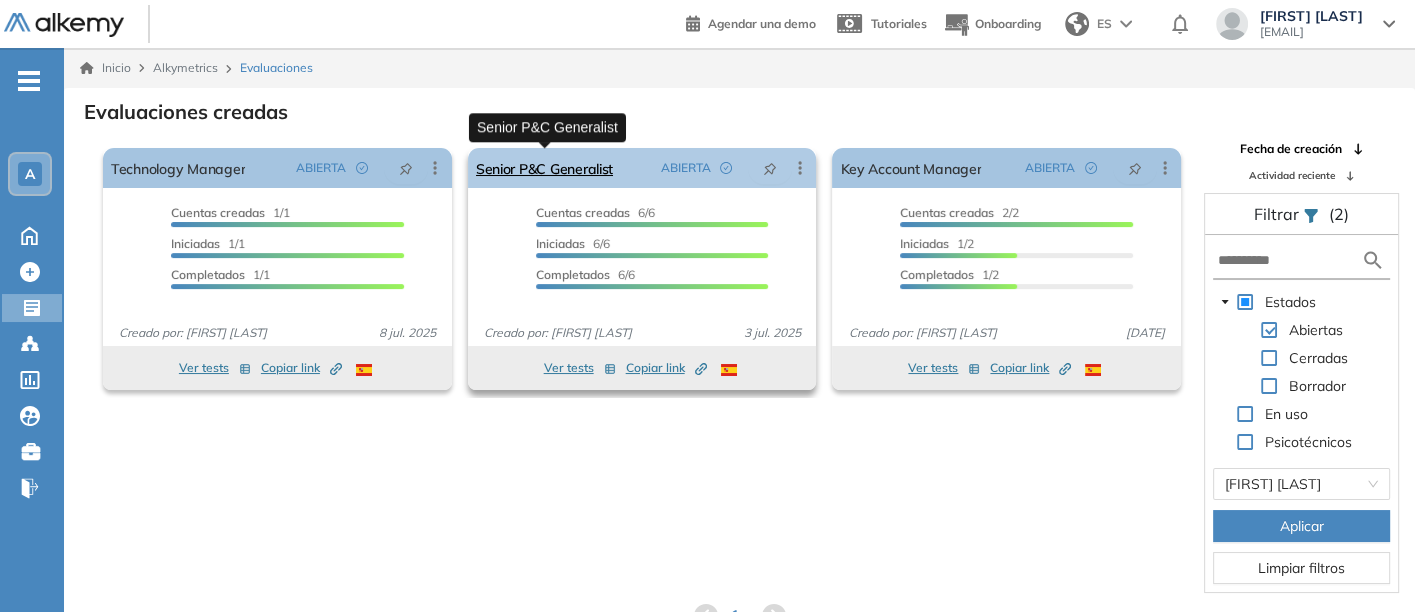 click on "Senior P&C Generalist" at bounding box center [544, 168] 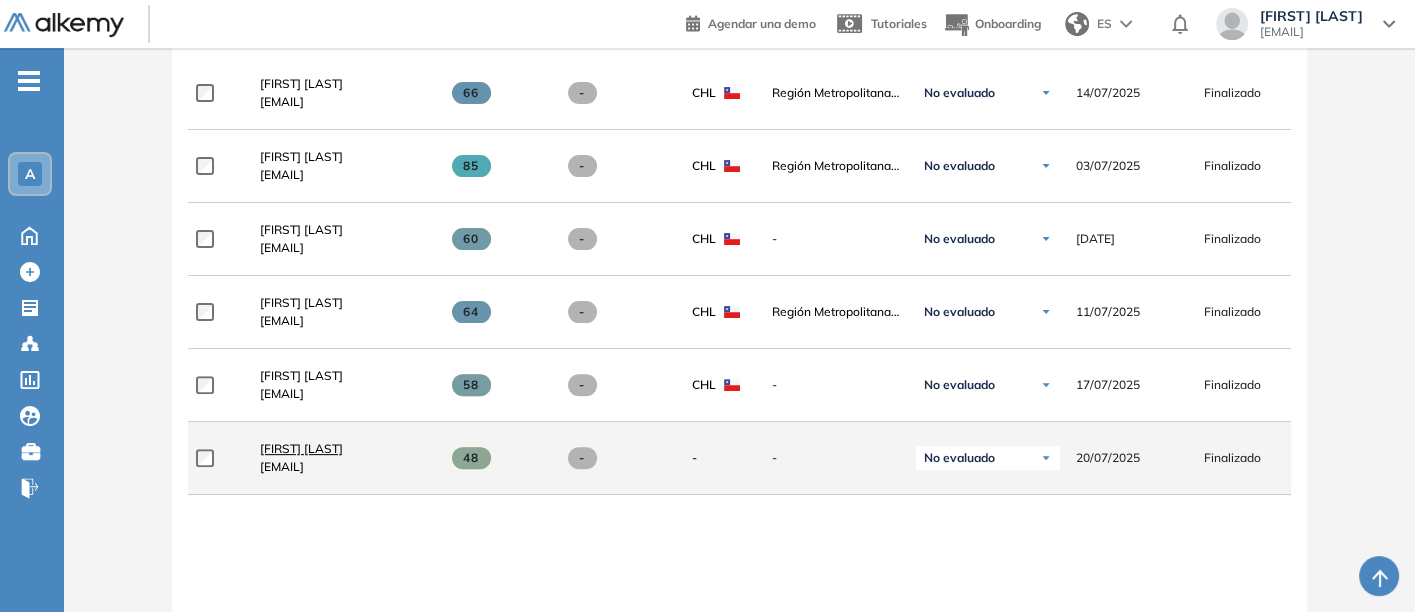 scroll, scrollTop: 555, scrollLeft: 0, axis: vertical 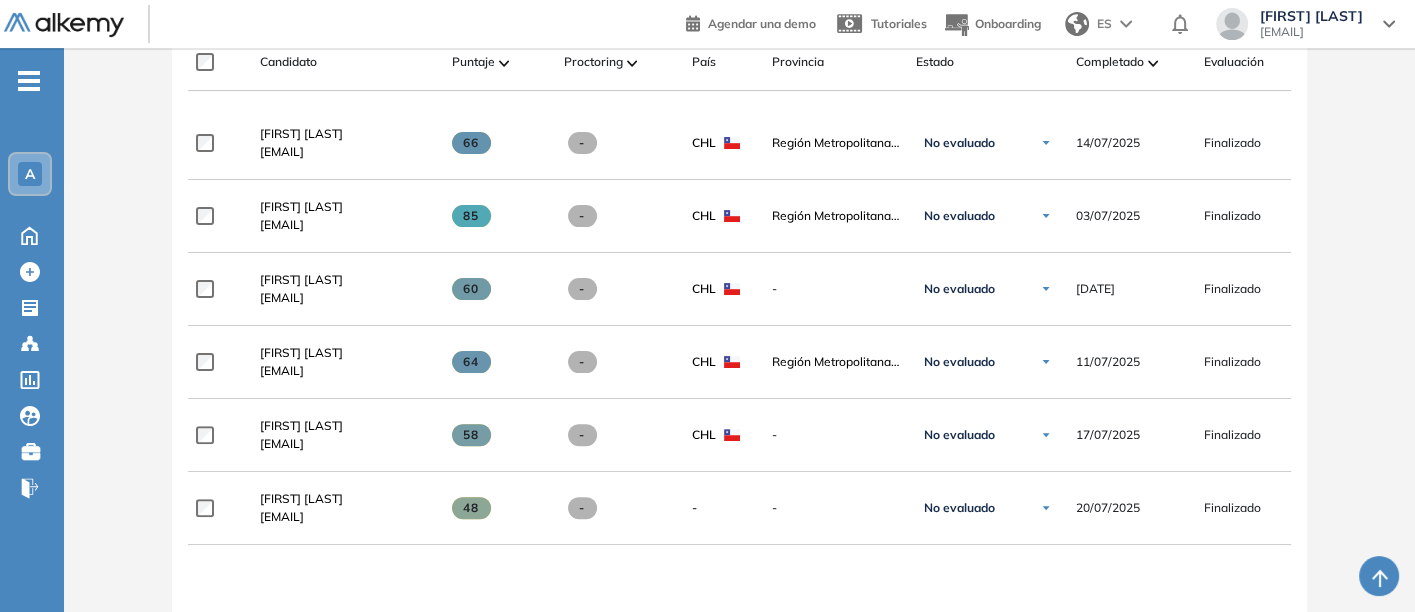 click on "[FIRST] [LAST]" at bounding box center (301, 133) 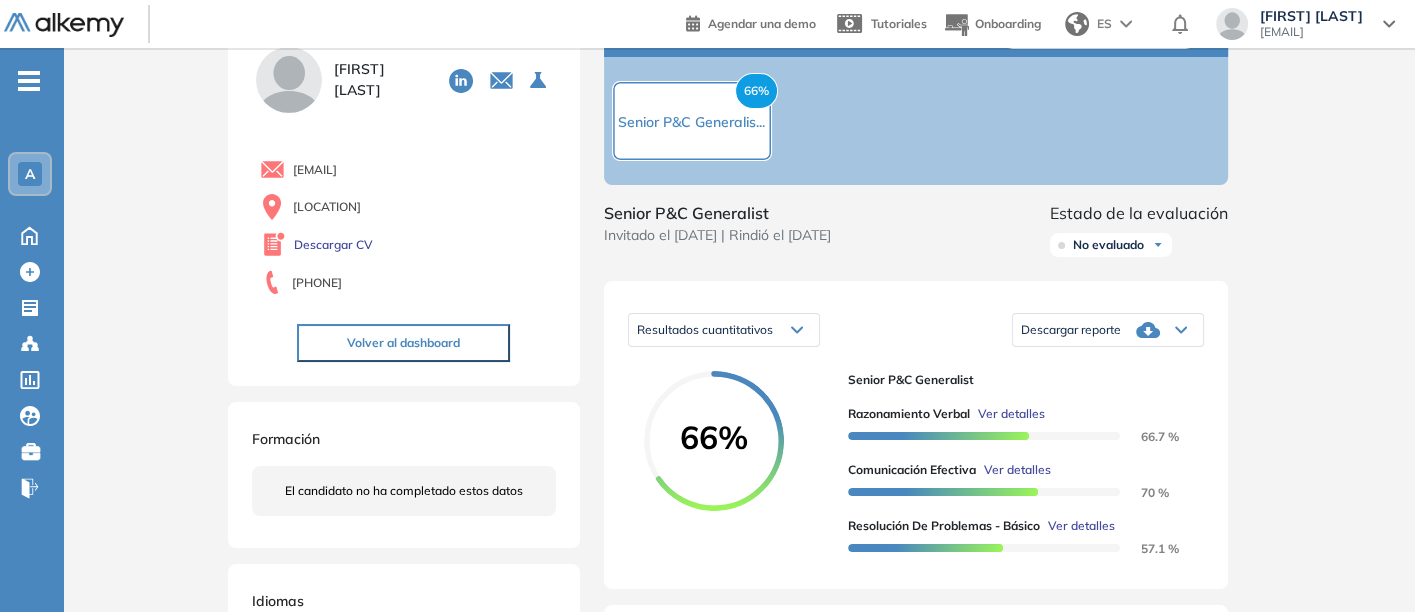 scroll, scrollTop: 111, scrollLeft: 0, axis: vertical 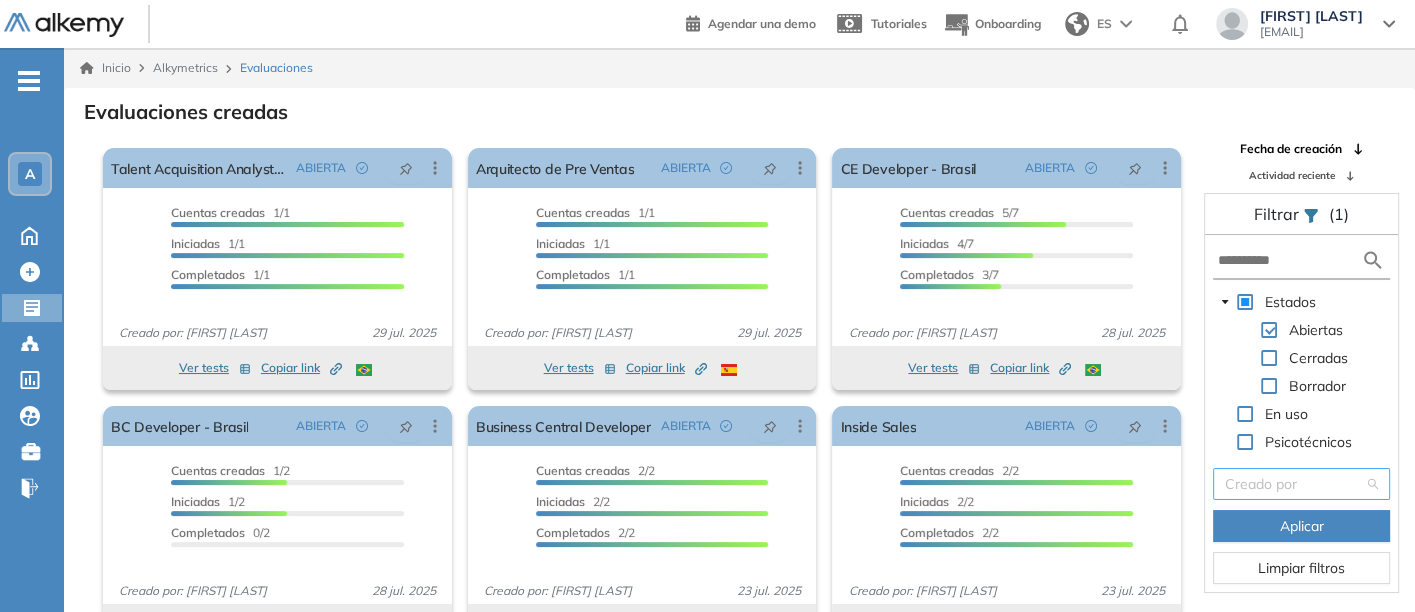click at bounding box center [1294, 484] 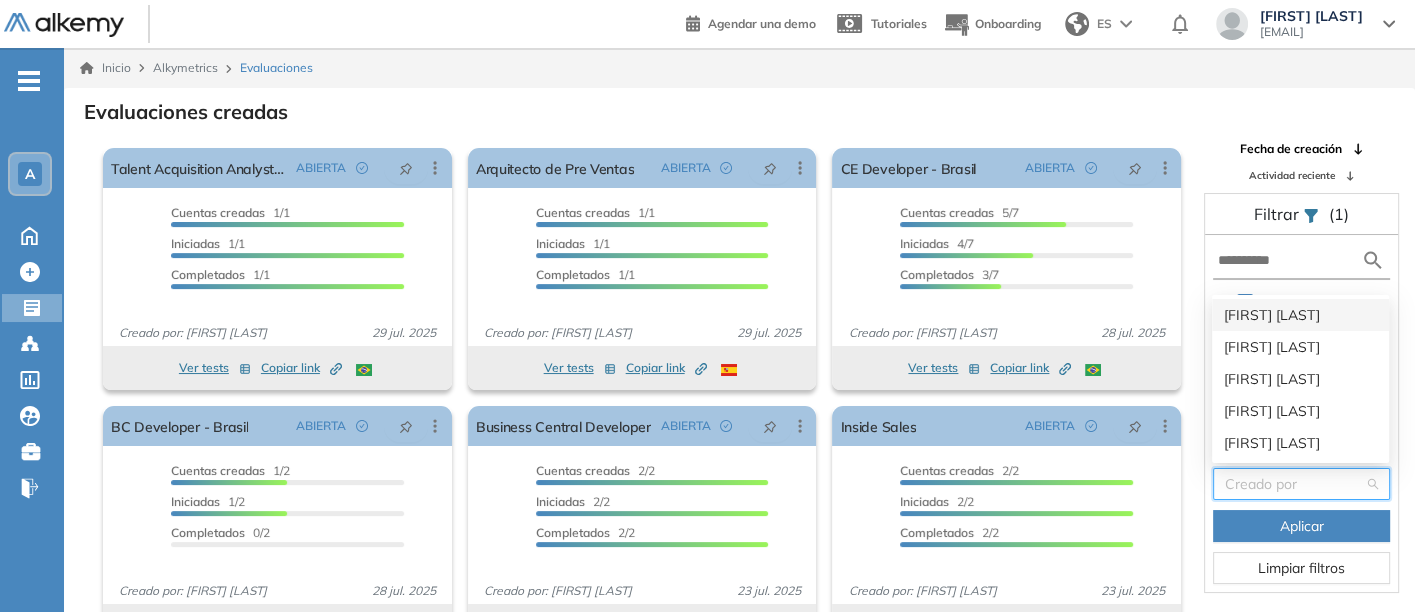 click on "[FIRST] [LAST]" at bounding box center [1300, 315] 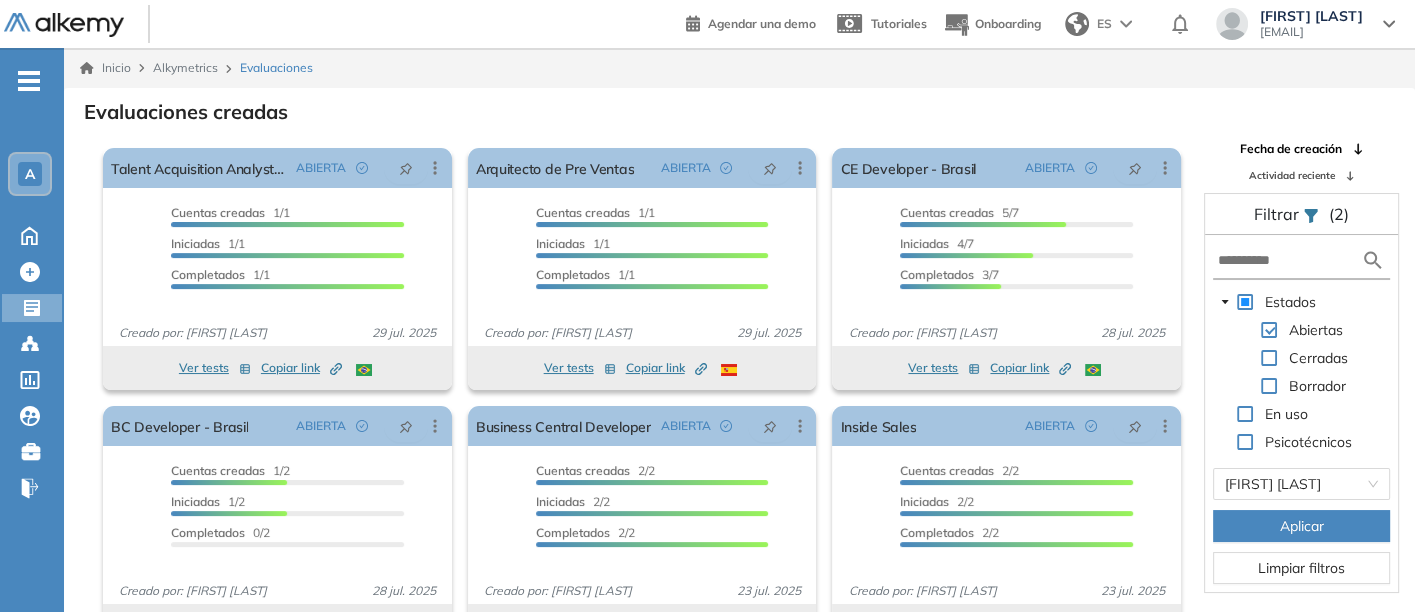 click on "Aplicar" at bounding box center [1301, 526] 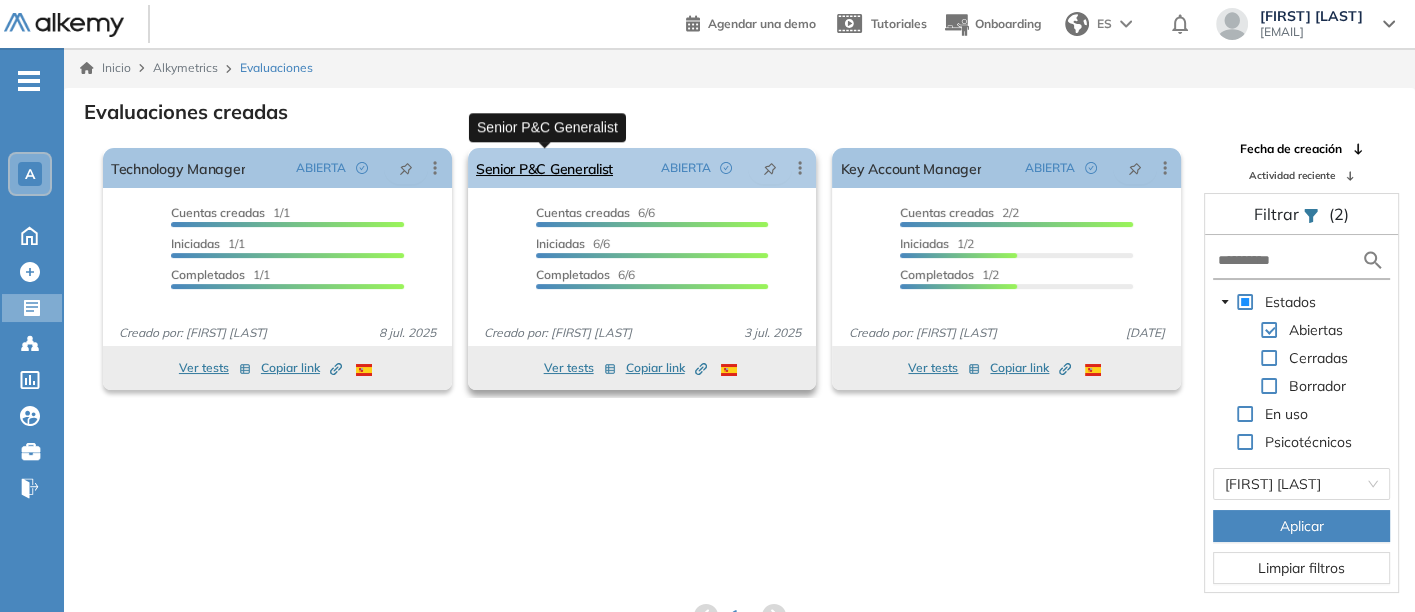 click on "Senior P&C Generalist" at bounding box center [544, 168] 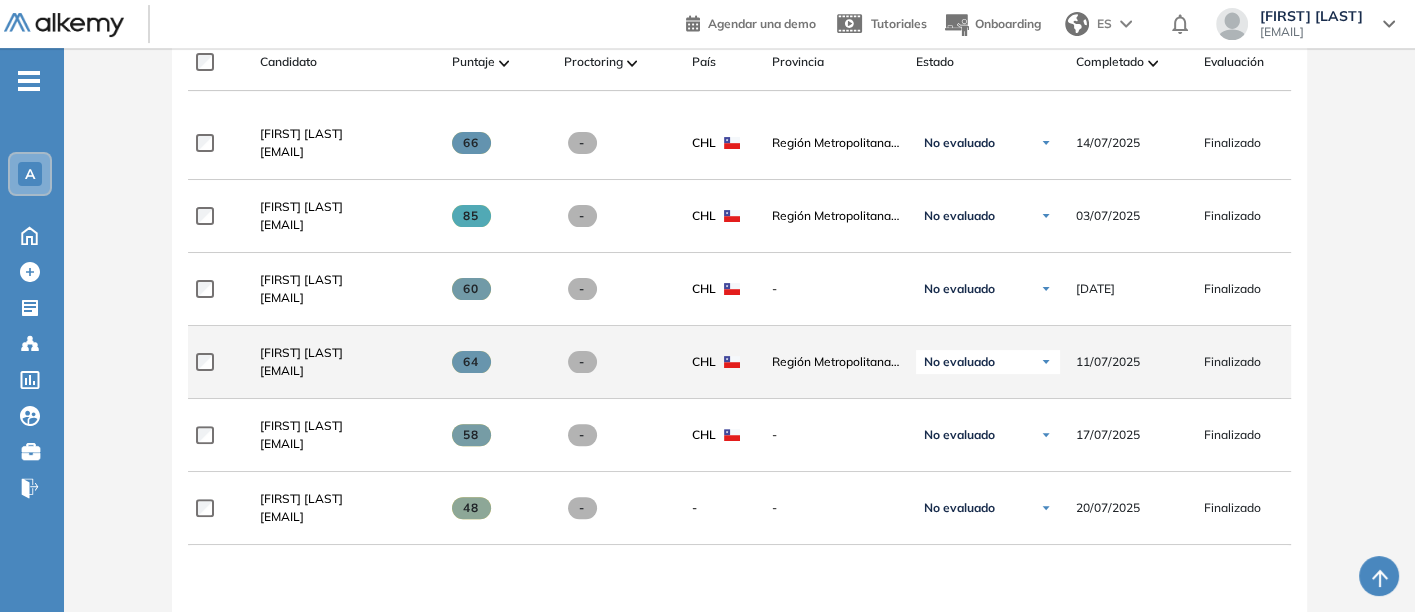 scroll, scrollTop: 666, scrollLeft: 0, axis: vertical 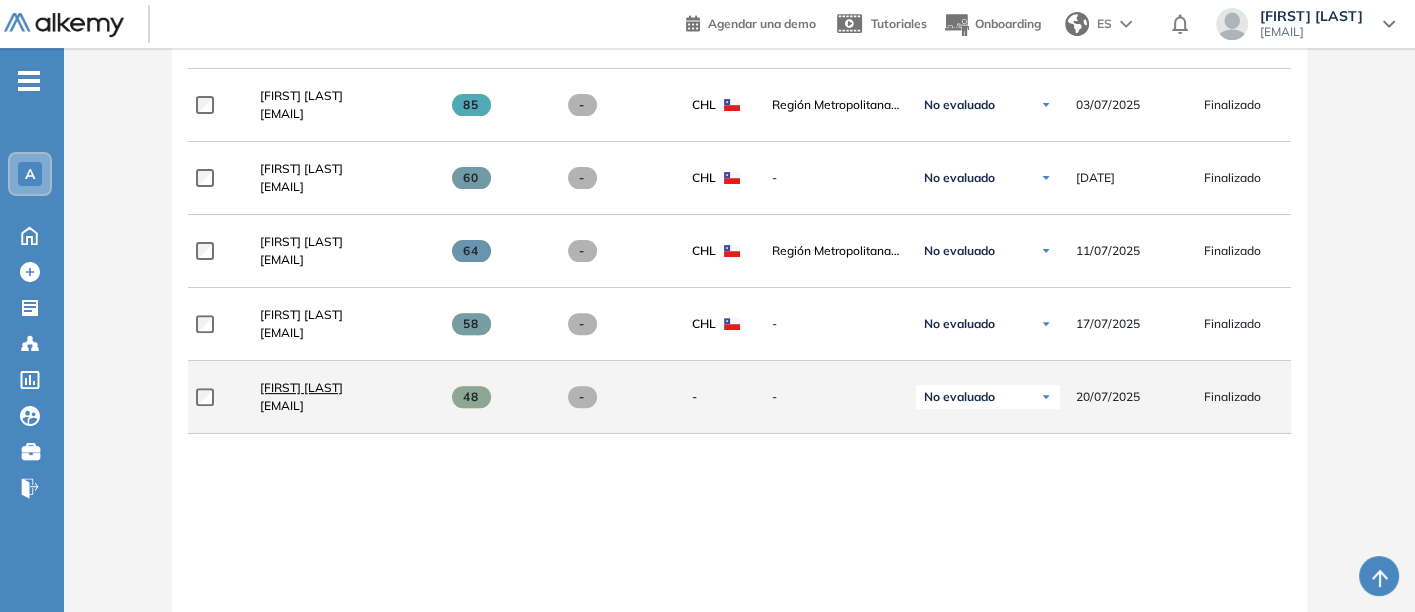 click on "[FIRST] [LAST]" at bounding box center [301, 387] 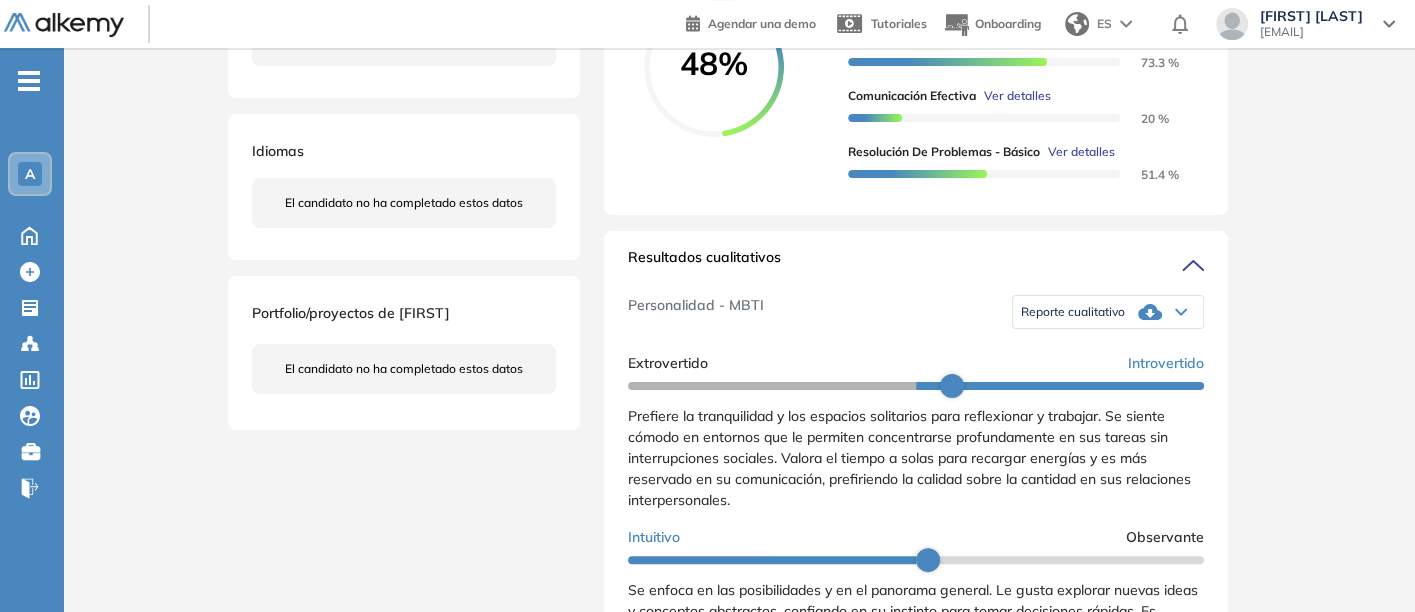 scroll, scrollTop: 555, scrollLeft: 0, axis: vertical 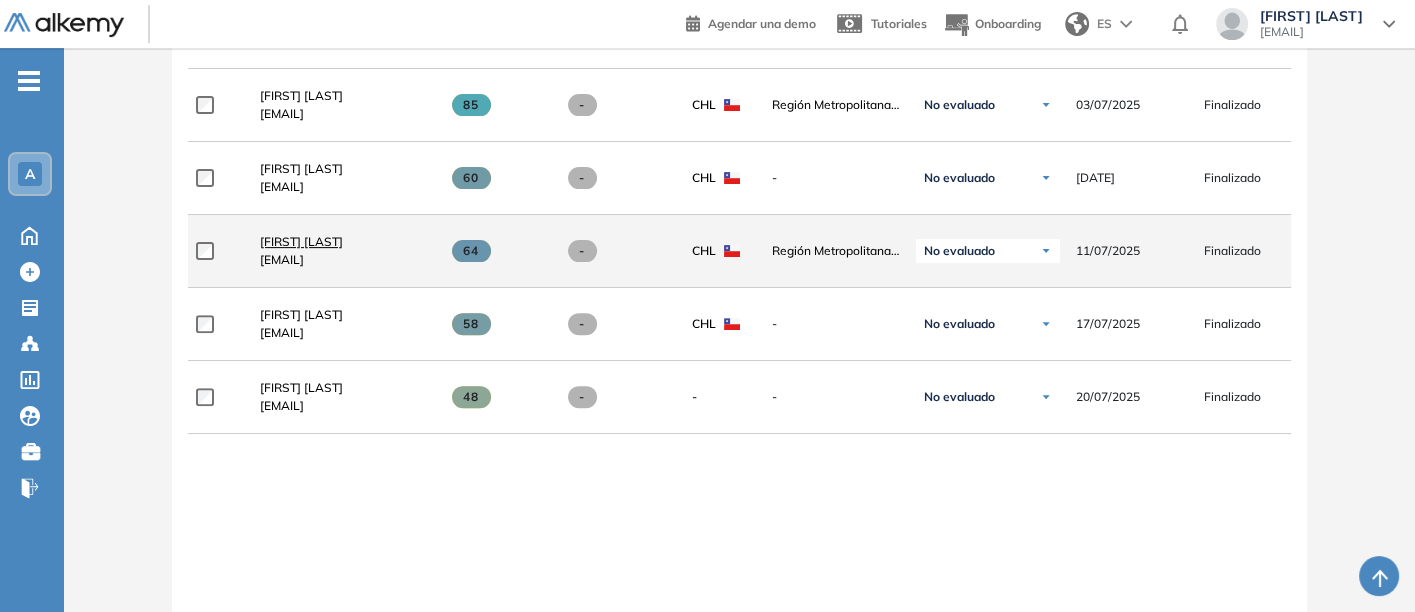 click on "[FIRST] [LAST]" at bounding box center (301, 241) 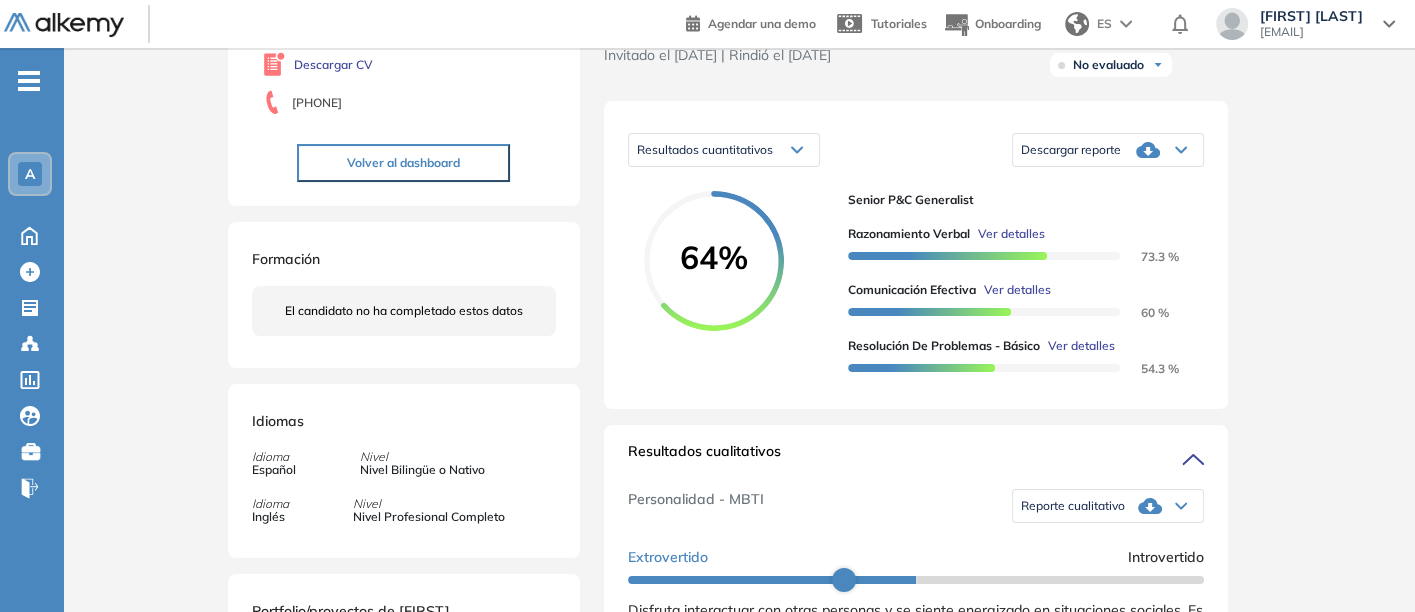 scroll, scrollTop: 222, scrollLeft: 0, axis: vertical 